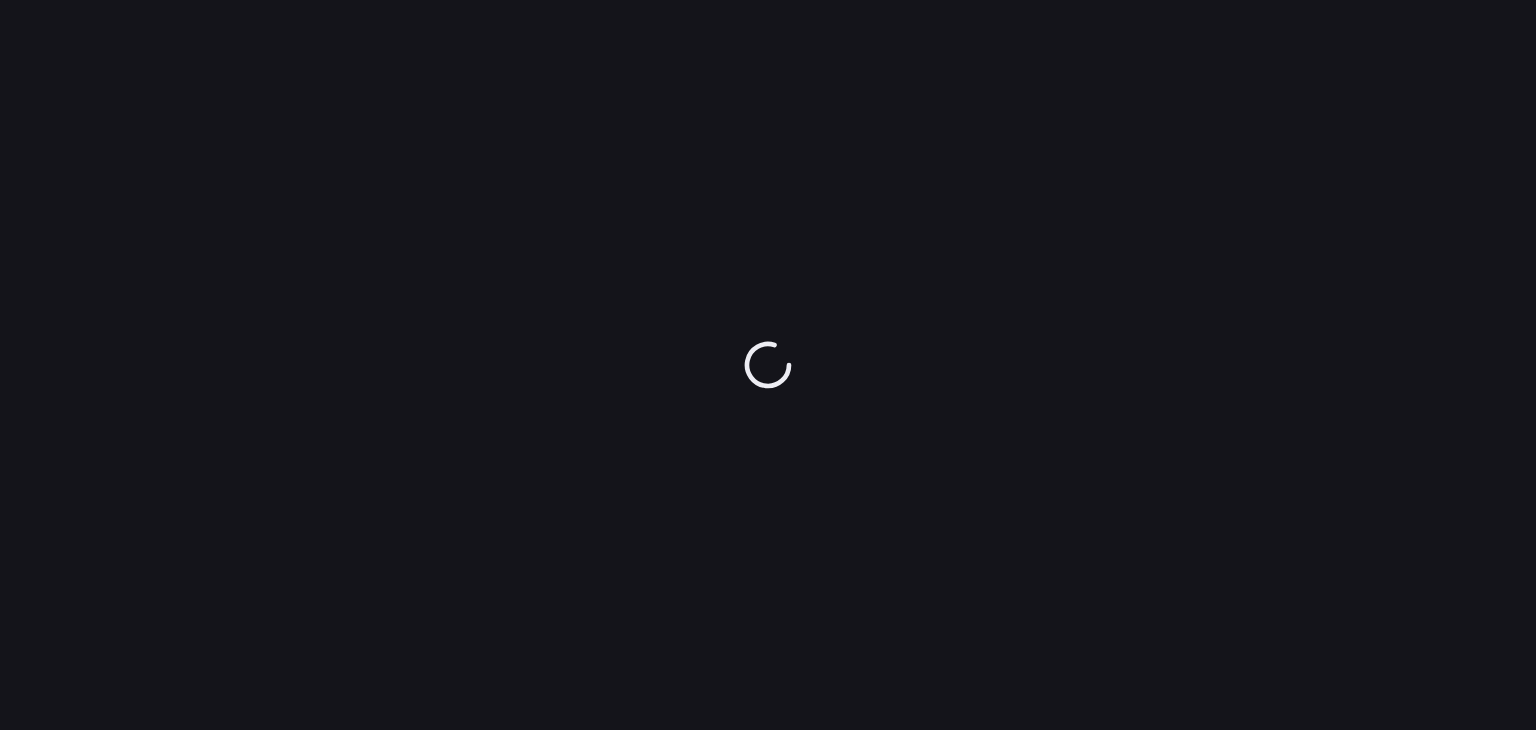 scroll, scrollTop: 0, scrollLeft: 0, axis: both 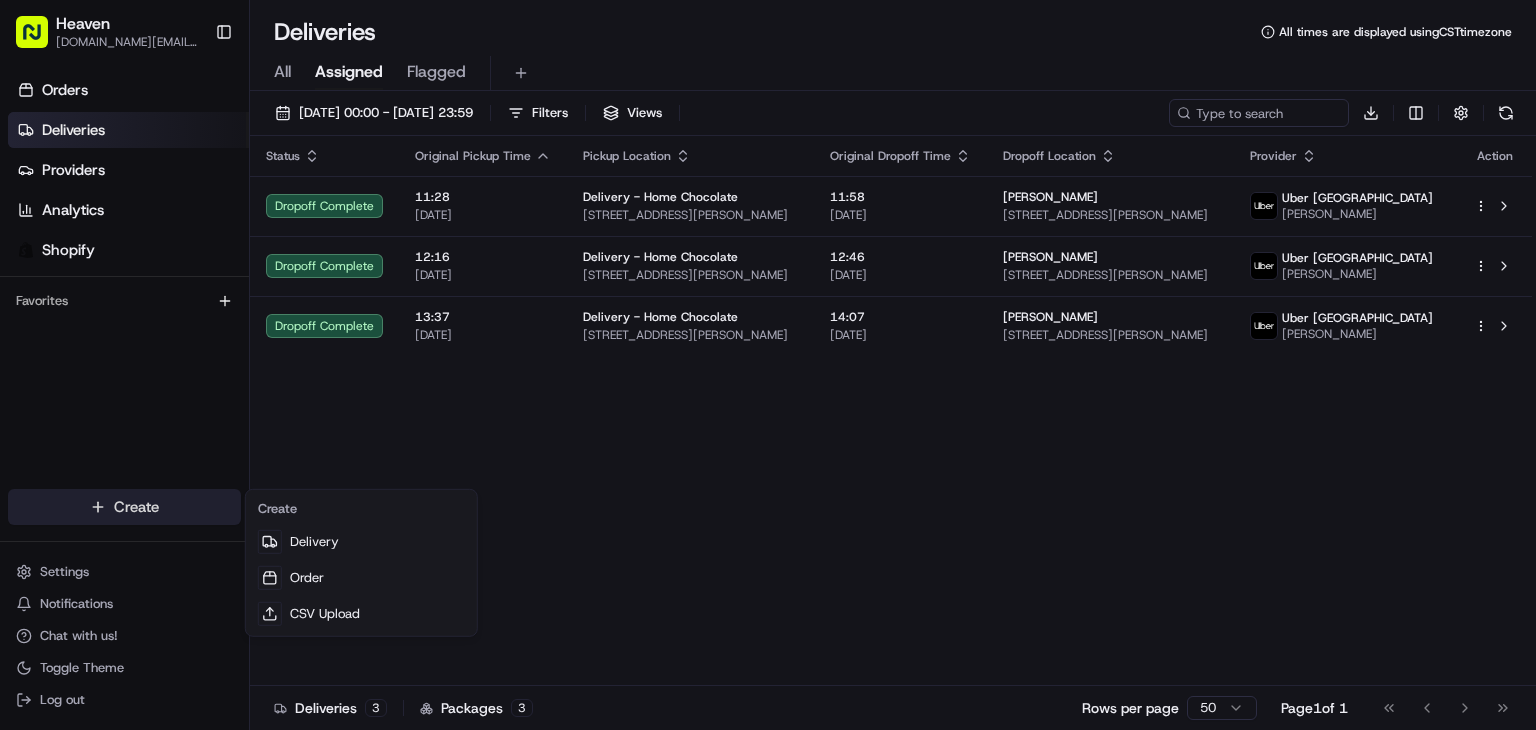 click on "Heaven [DOMAIN_NAME][EMAIL_ADDRESS][DOMAIN_NAME] Toggle Sidebar Orders Deliveries Providers Analytics Shopify Favorites Main Menu Members & Organization Organization Users Roles Preferences Customization Tracking Orchestration Automations Dispatch Strategy Locations Pickup Locations Dropoff Locations Billing Billing Refund Requests Integrations Notification Triggers Webhooks API Keys Request Logs Create Settings Notifications Chat with us! Toggle Theme Log out Deliveries All times are displayed using  CST  timezone All Assigned Flagged [DATE] 00:00 - [DATE] 23:59 Filters Views Download Status Original Pickup Time Pickup Location Original Dropoff Time Dropoff Location Provider Action Dropoff Complete 11:28 [DATE] Delivery - Home Chocolate [STREET_ADDRESS][PERSON_NAME] 11:58 [DATE] [PERSON_NAME] [STREET_ADDRESS][PERSON_NAME] Uber [GEOGRAPHIC_DATA] FIKILE M. Dropoff Complete 12:16 [DATE] Delivery - Home Chocolate [STREET_ADDRESS][PERSON_NAME] 12:46 [DATE] 3 3" at bounding box center [768, 365] 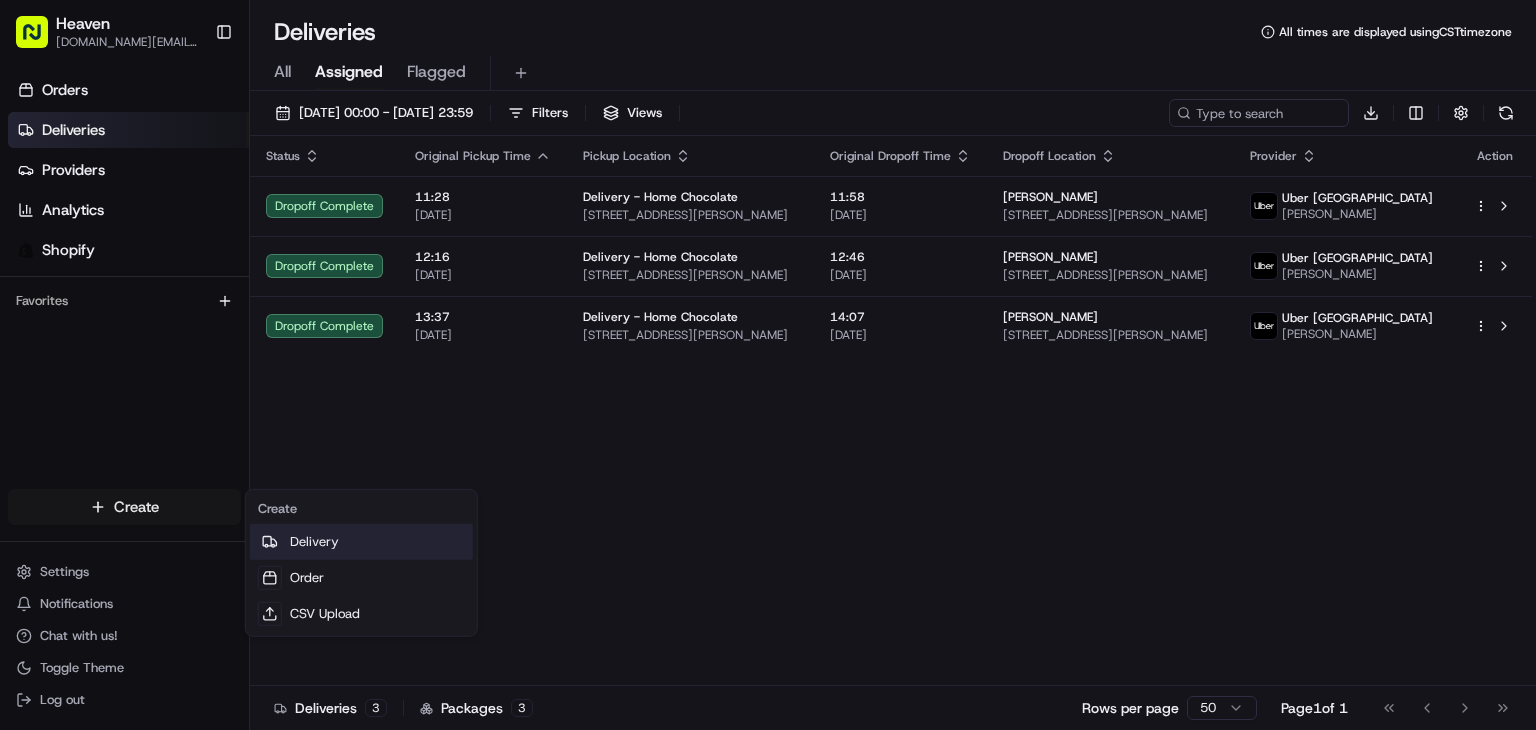 click on "Delivery" at bounding box center [361, 542] 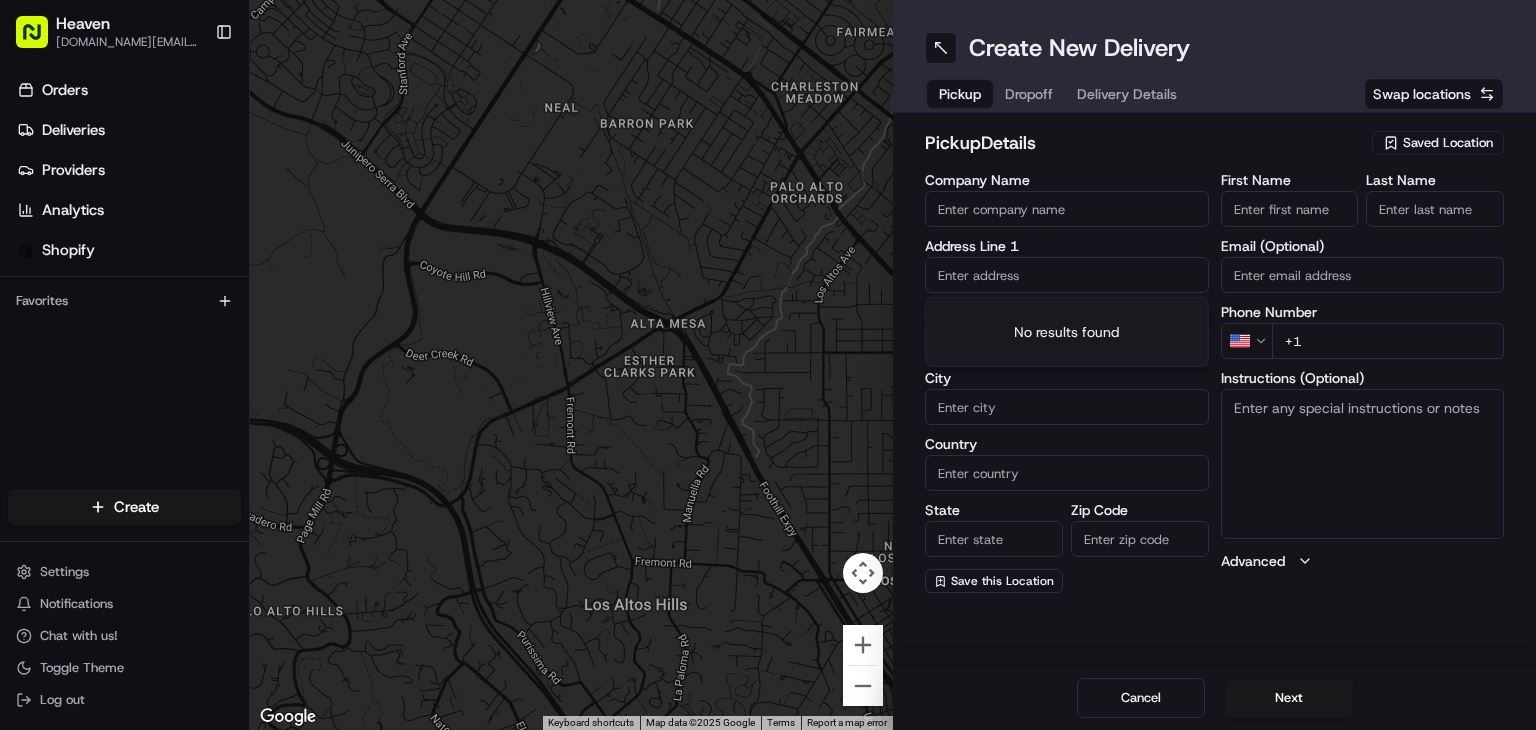 click at bounding box center [1067, 275] 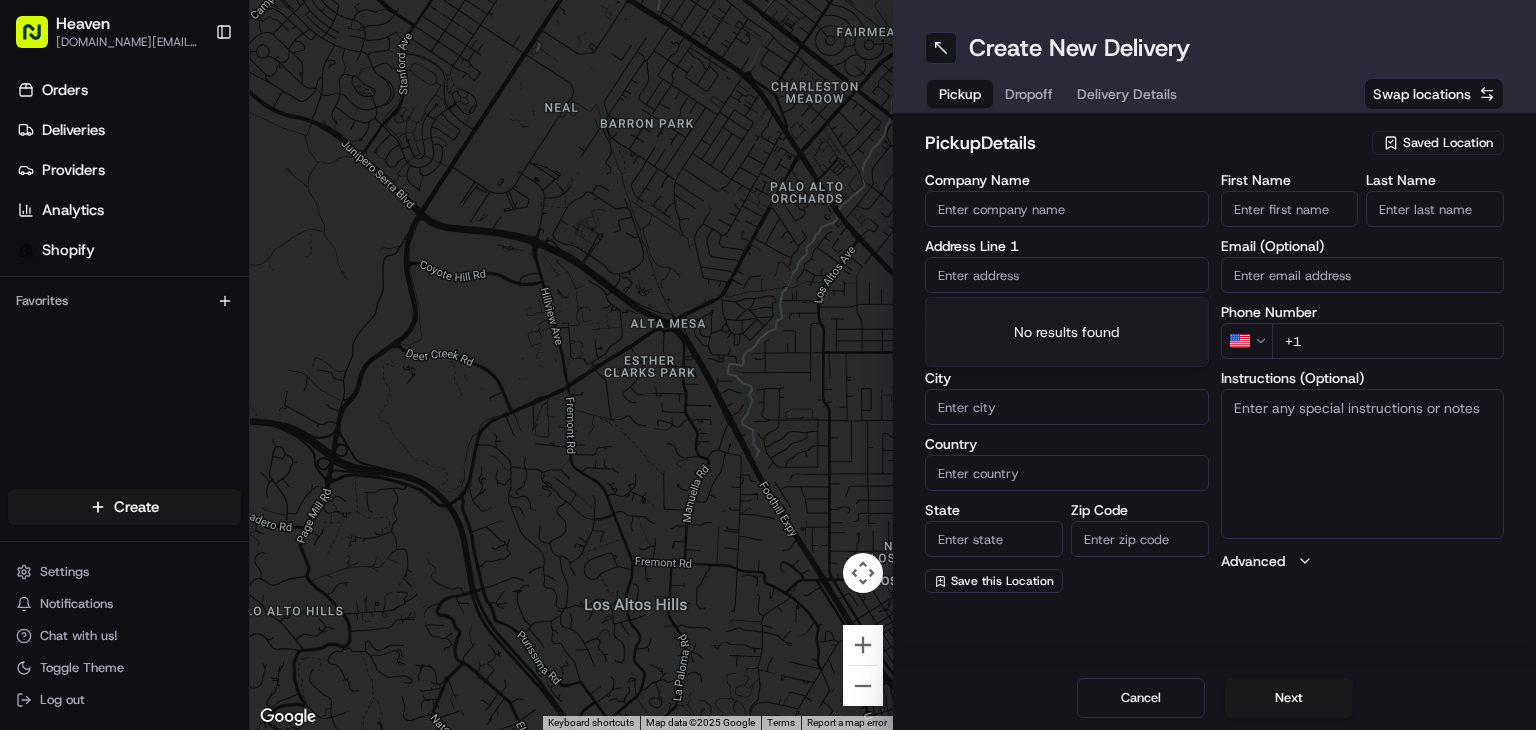 paste on "[STREET_ADDRESS]" 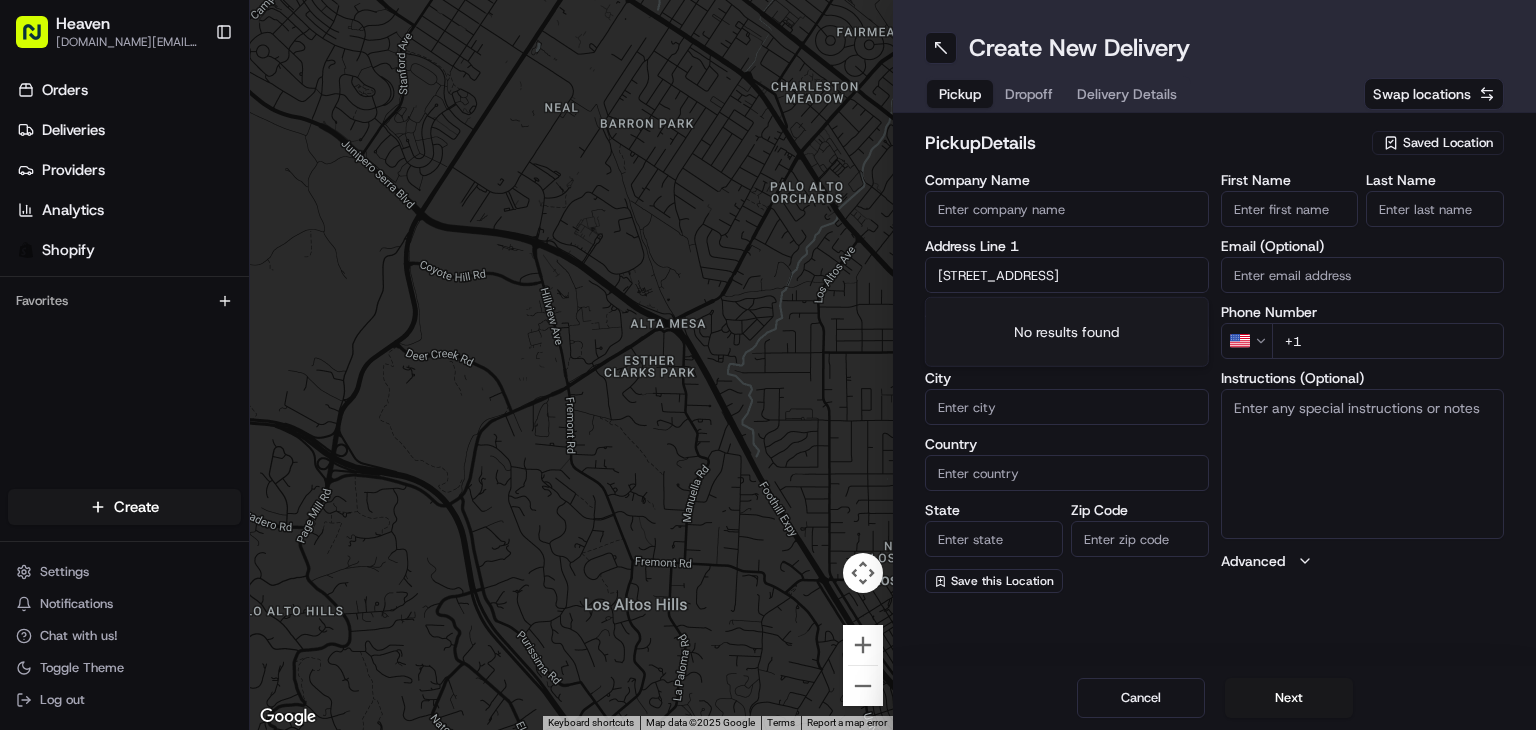 scroll, scrollTop: 0, scrollLeft: 96, axis: horizontal 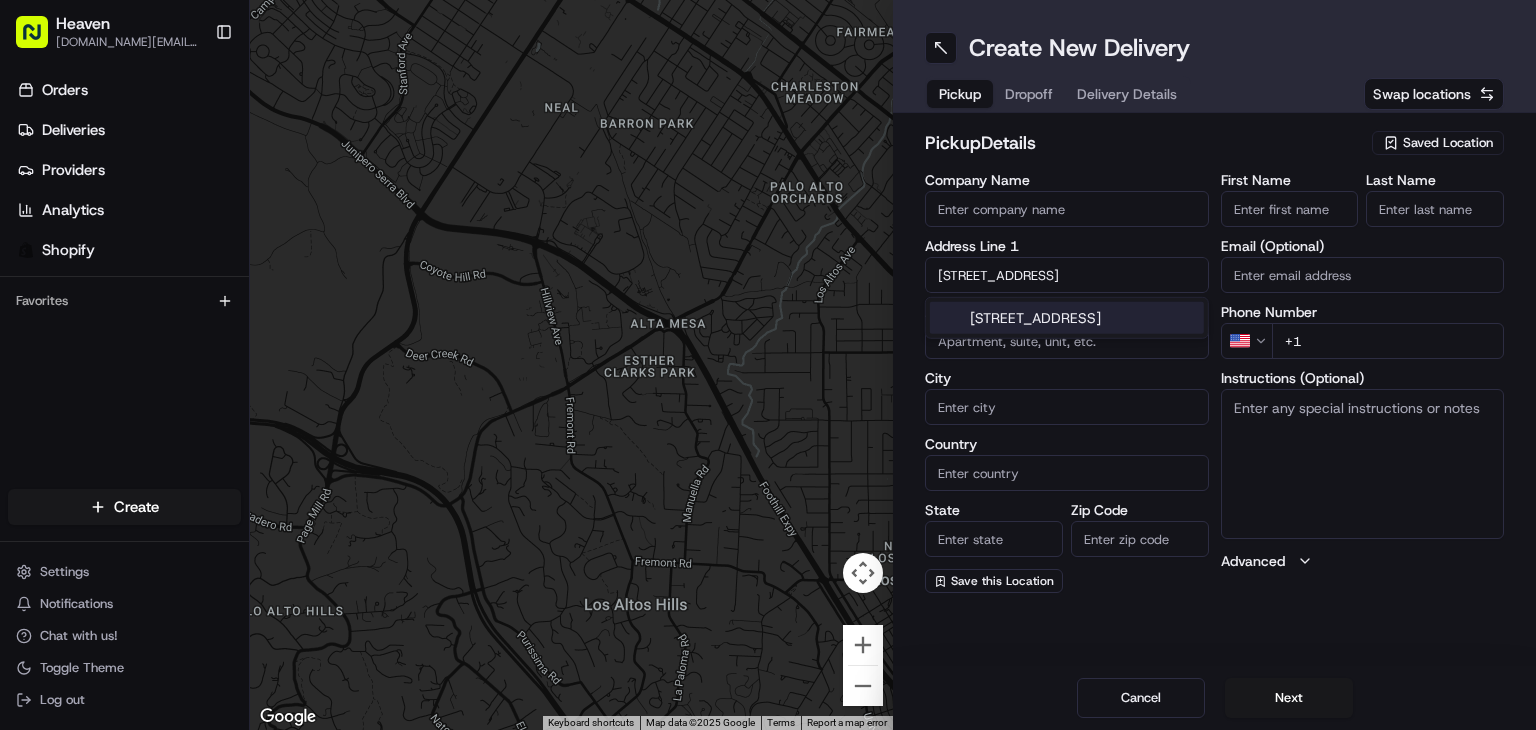 click on "[STREET_ADDRESS]" at bounding box center [1067, 318] 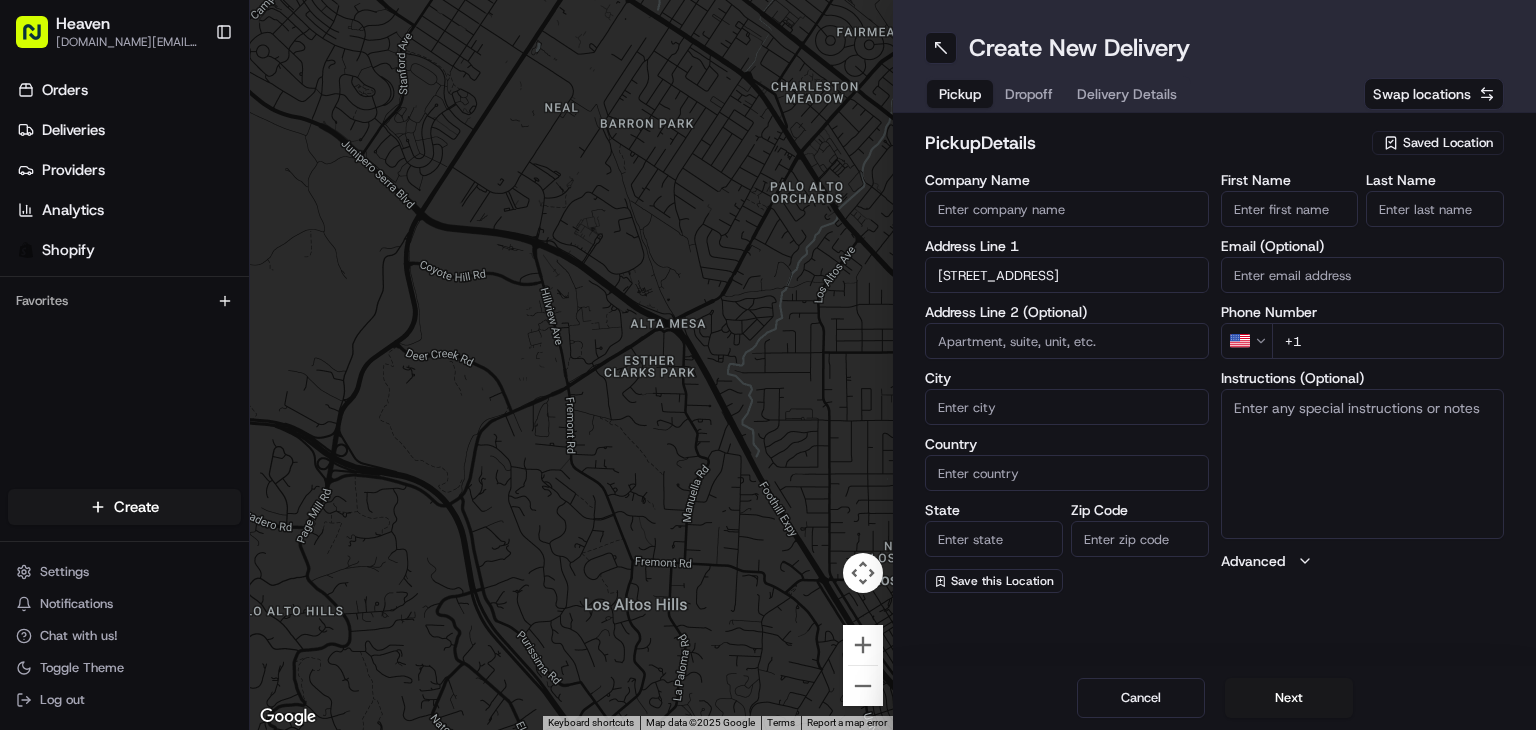 type on "[STREET_ADDRESS]" 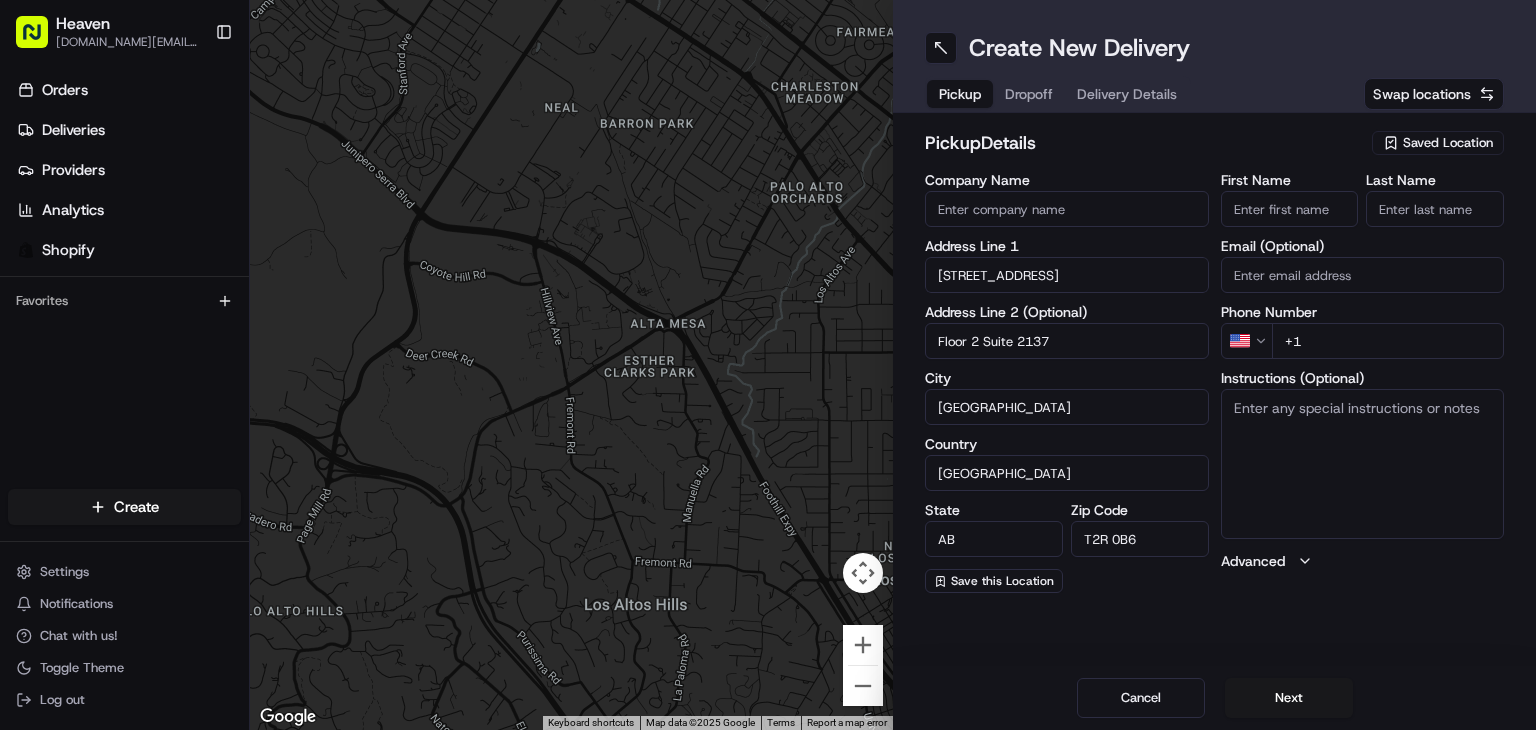 type on "[STREET_ADDRESS]" 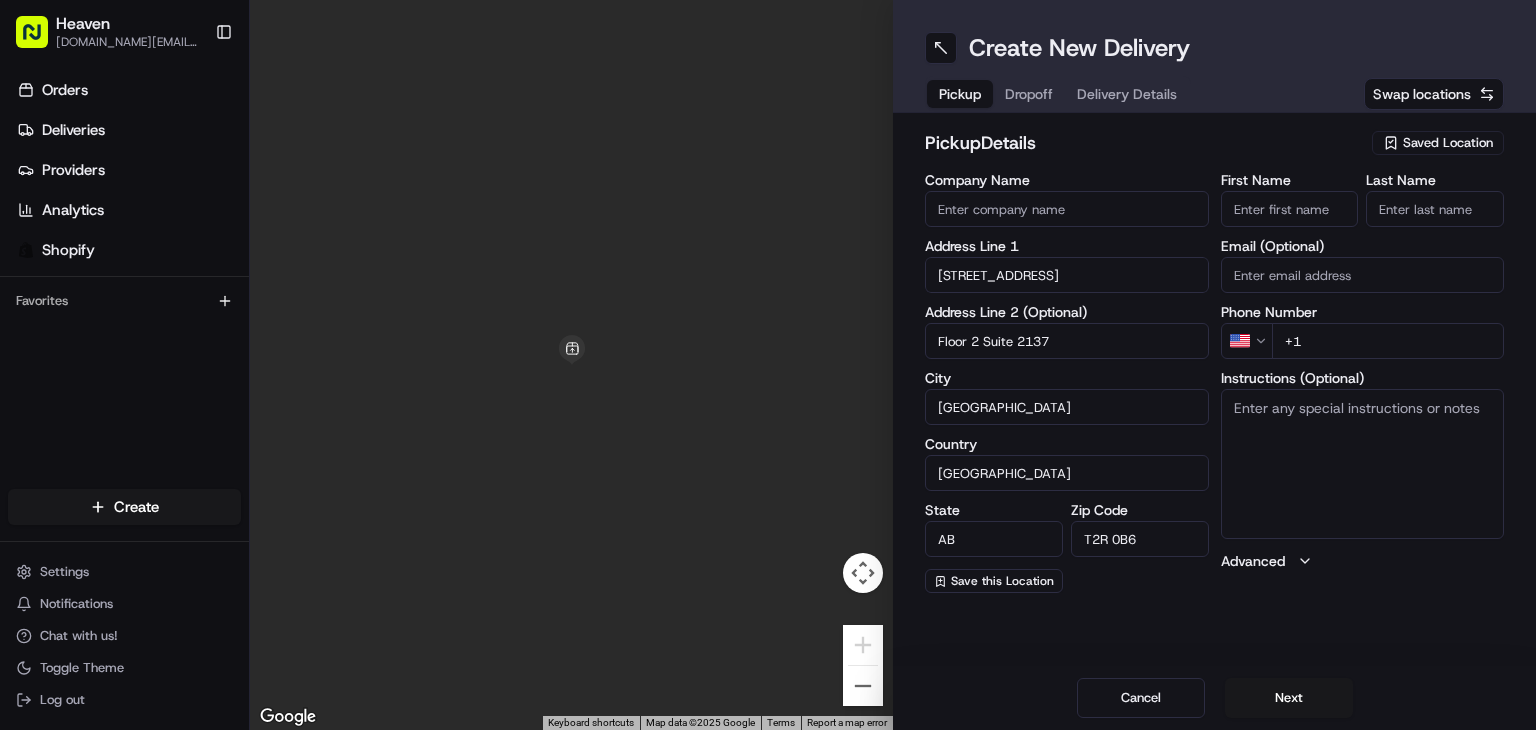 click on "Create New Delivery Pickup Dropoff Delivery Details Swap locations pickup  Details Saved Location Company Name Address Line [GEOGRAPHIC_DATA] Address Line 2 (Optional) Floor [STREET_ADDRESS] Save this Location First Name Last Name Email (Optional) Phone Number US +1 Instructions (Optional) Advanced Cancel Next" at bounding box center (1214, 365) 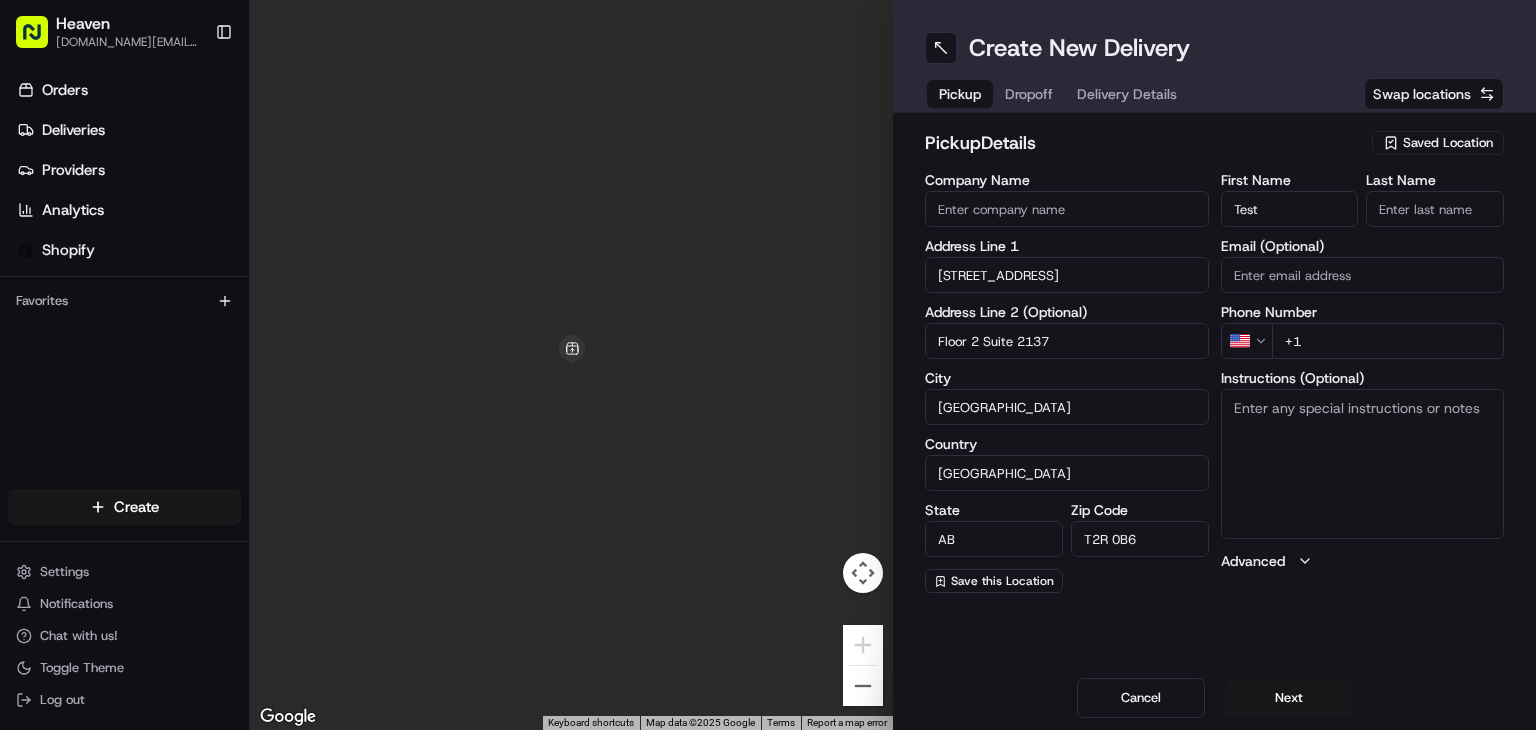type on "Test" 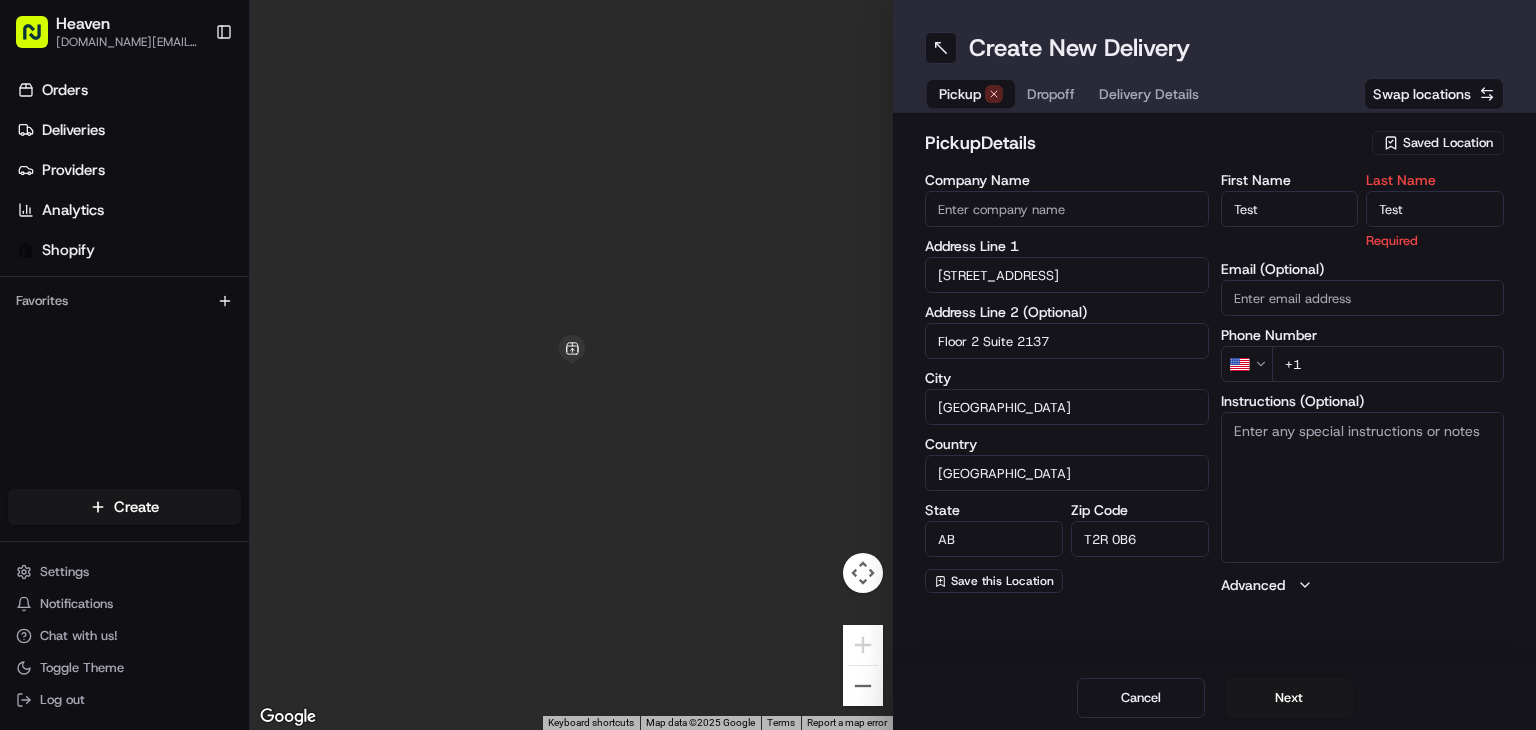 type on "Test" 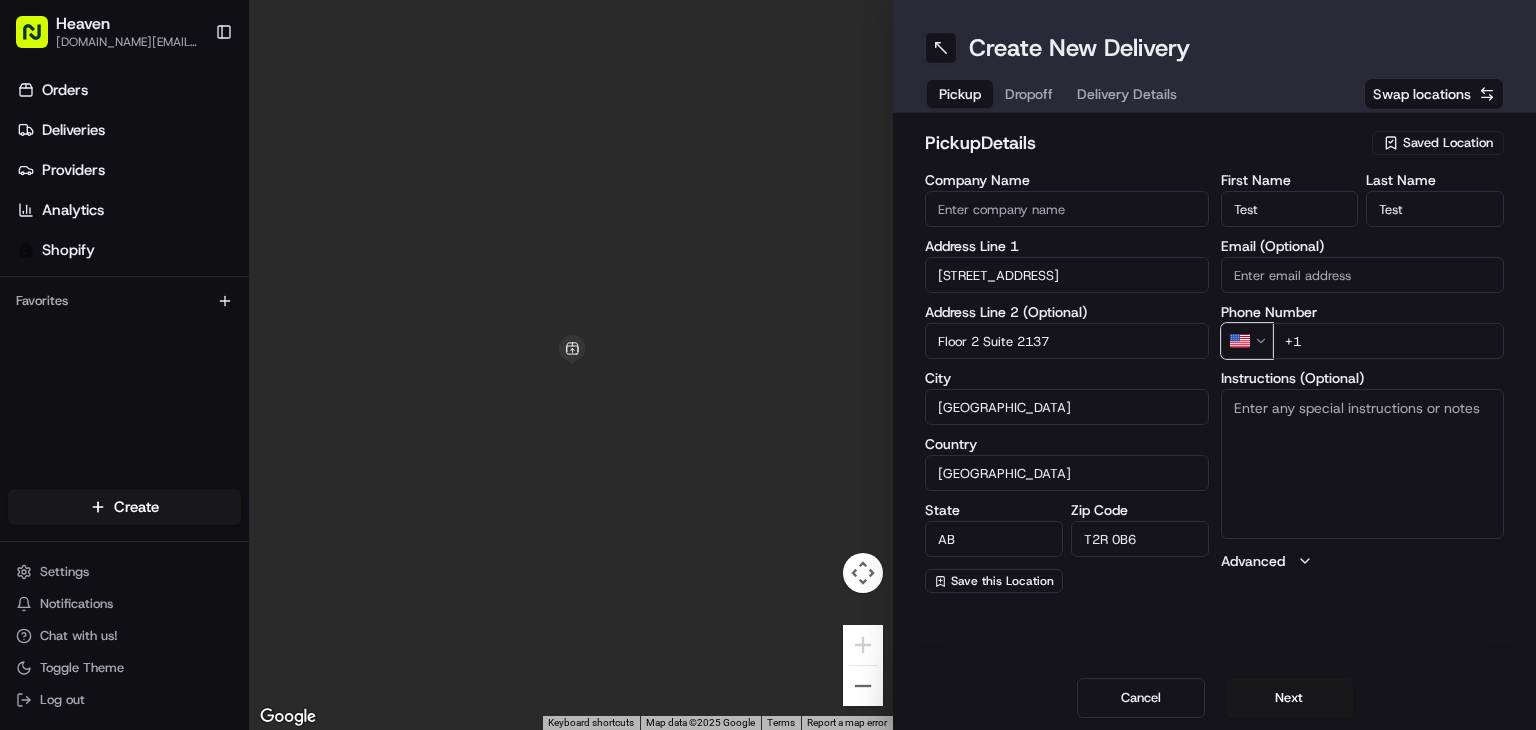 type 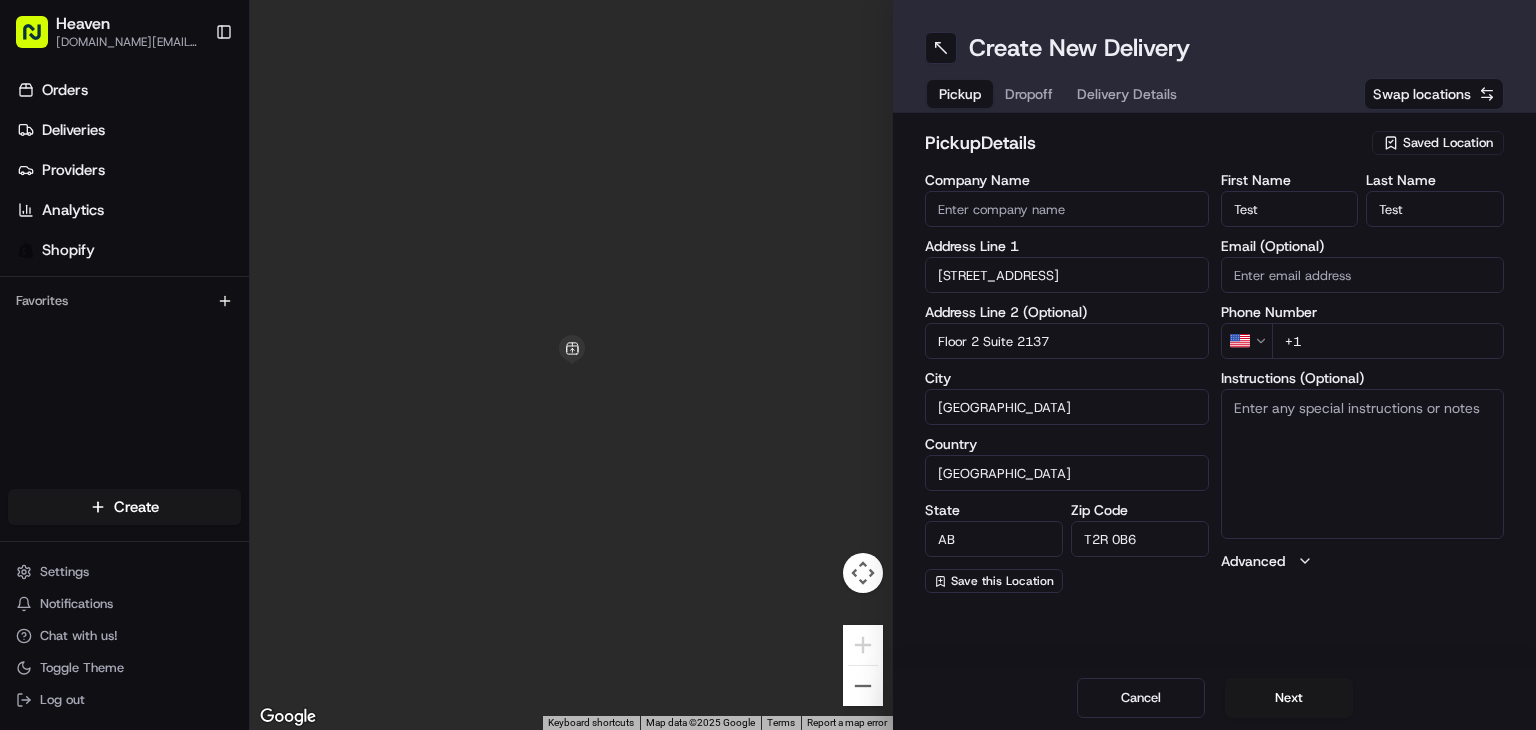 click on "+1" at bounding box center (1388, 341) 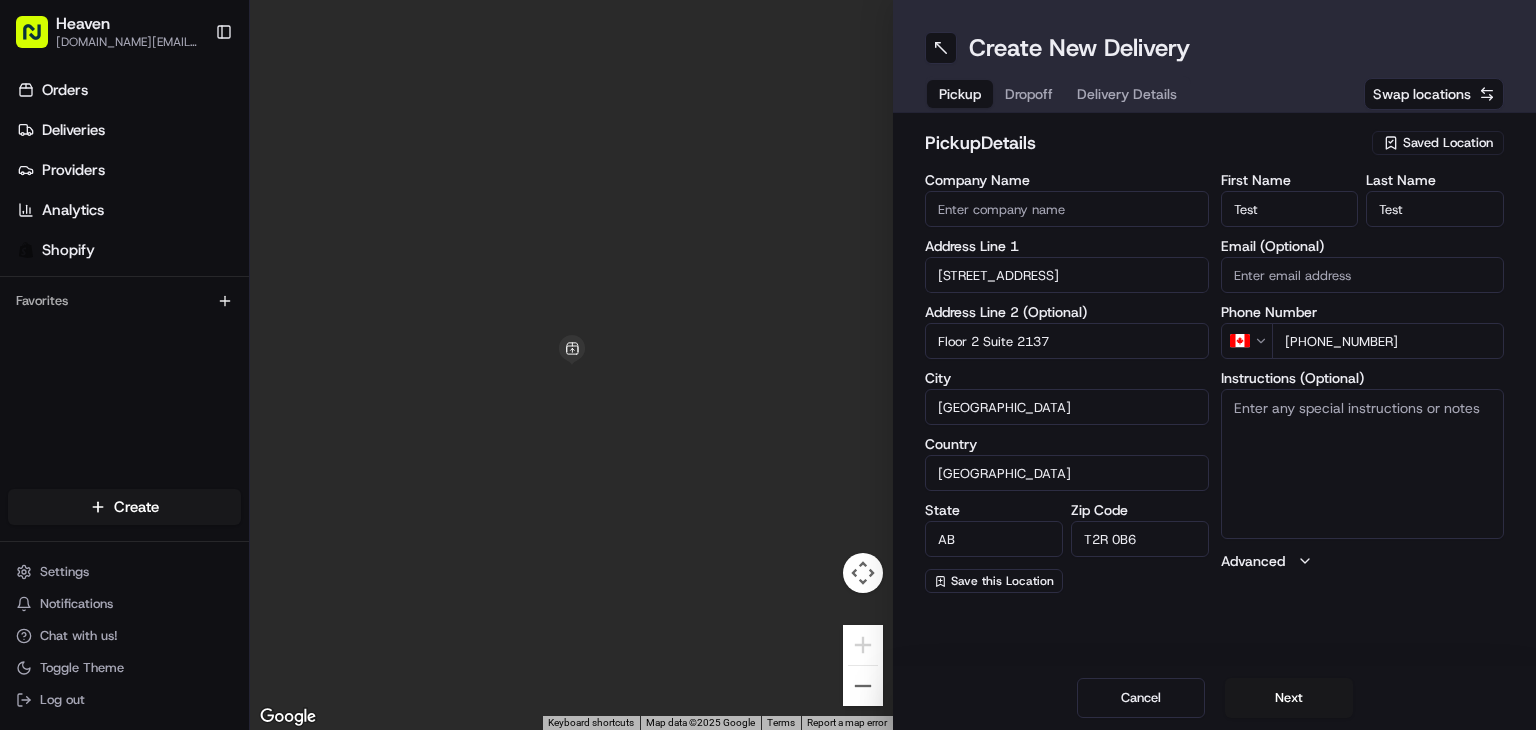 type on "[PHONE_NUMBER]" 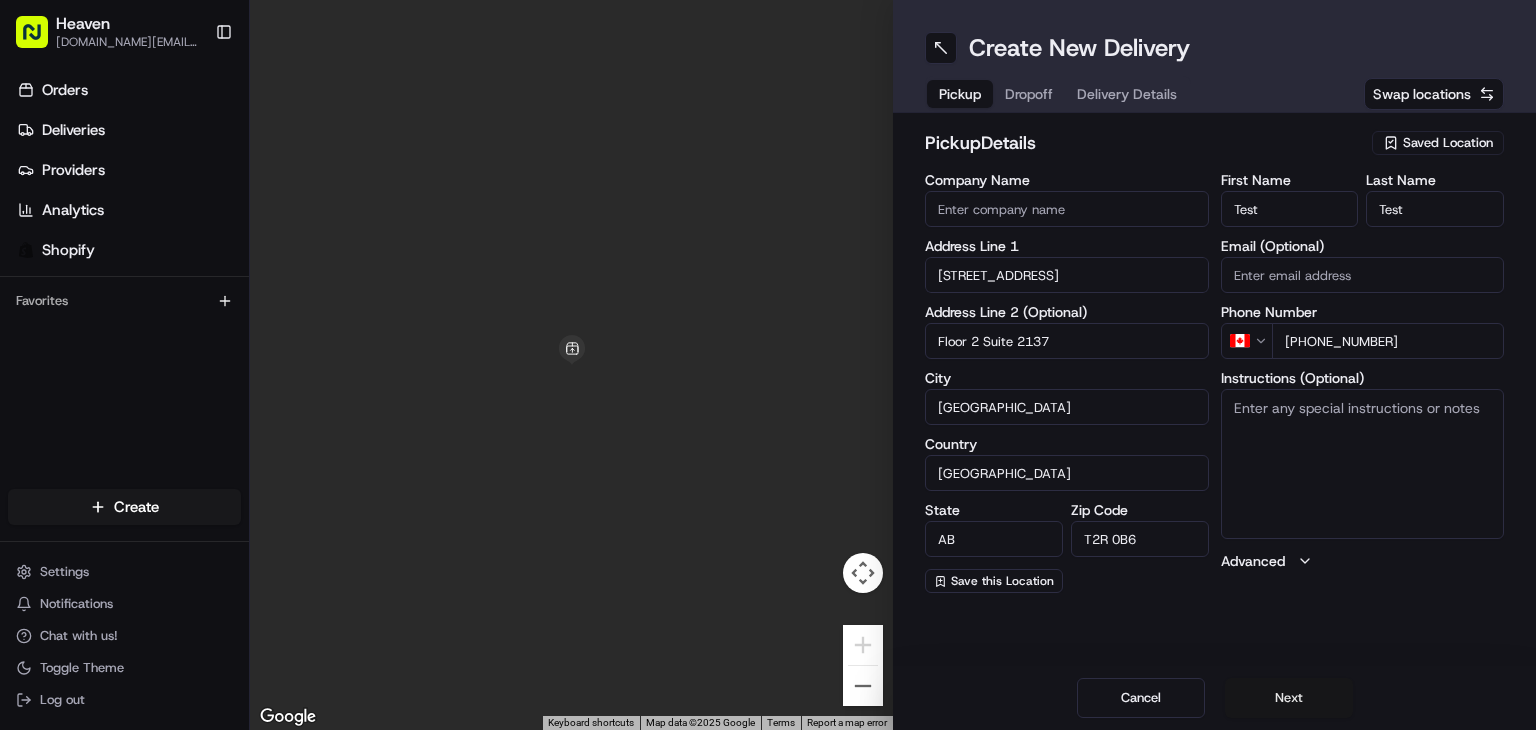 click on "Next" at bounding box center [1289, 698] 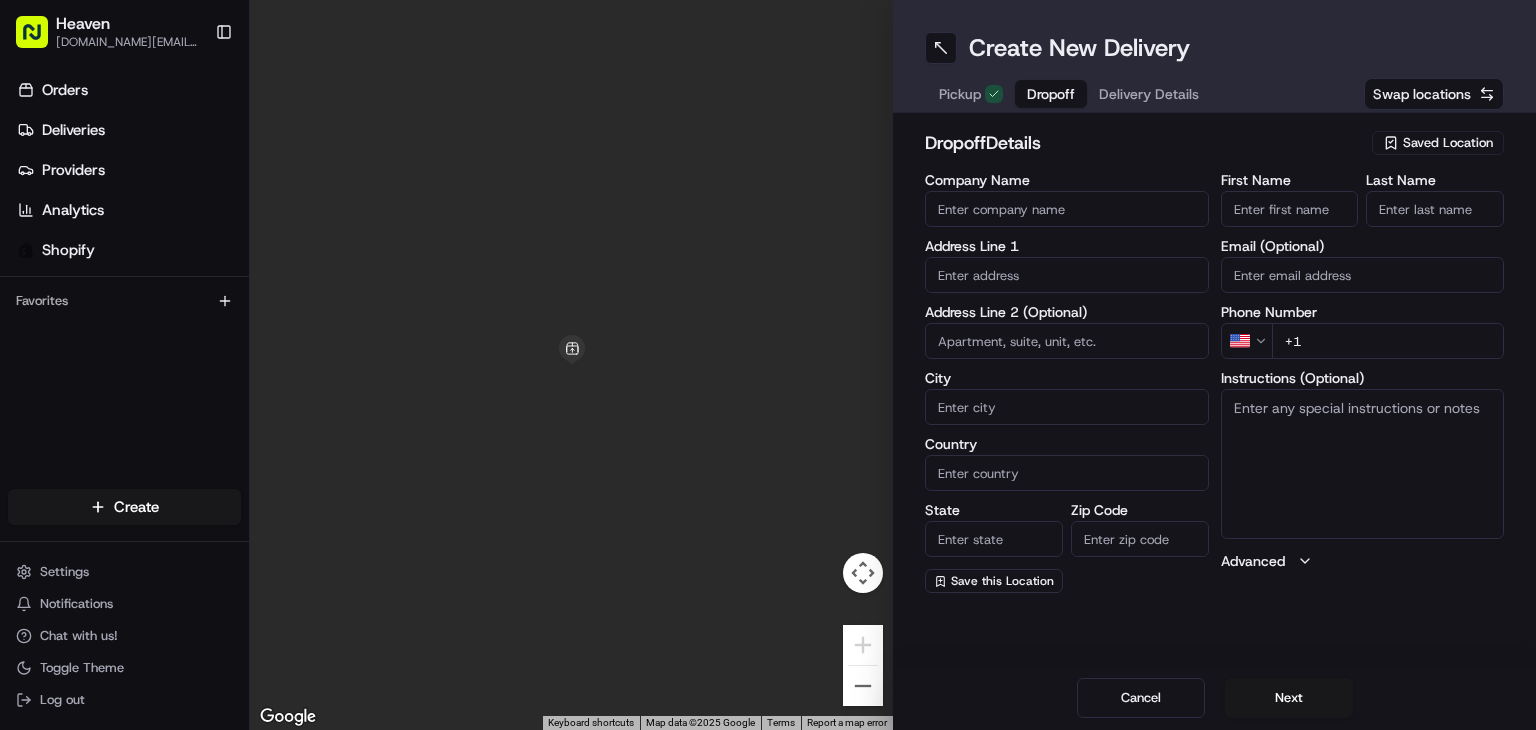 click at bounding box center [1067, 275] 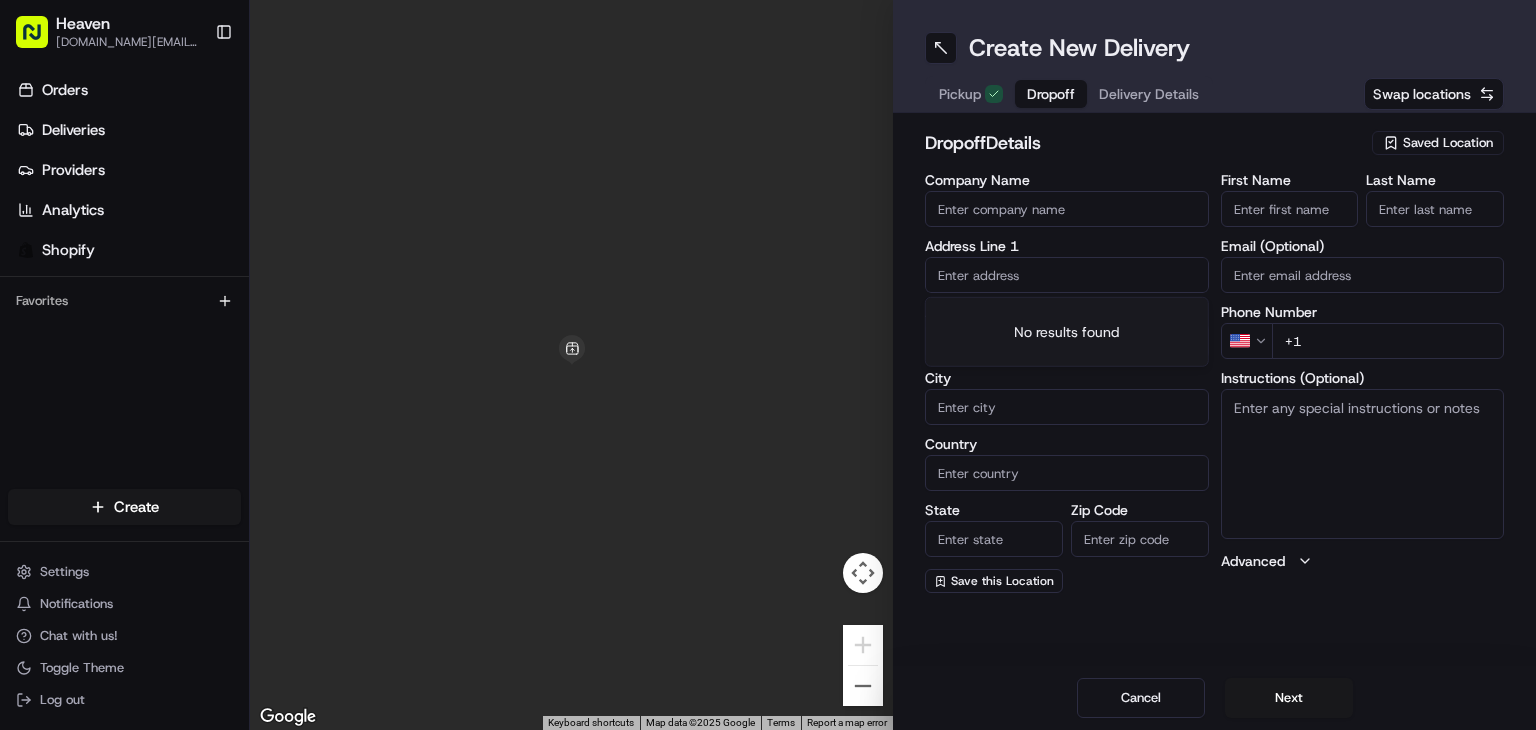 paste on "13118509 Canada Inc, [STREET_ADDRESS]" 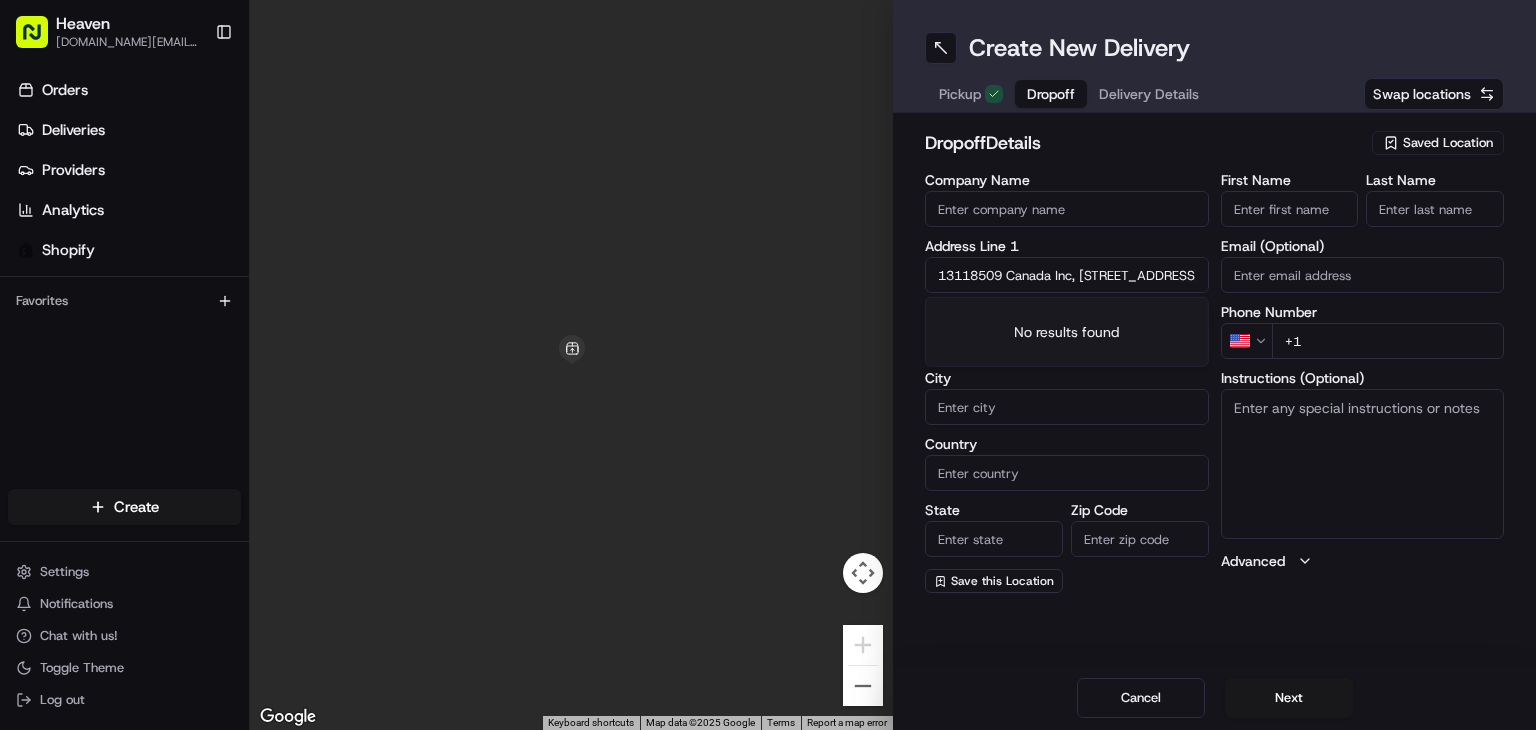 scroll, scrollTop: 0, scrollLeft: 226, axis: horizontal 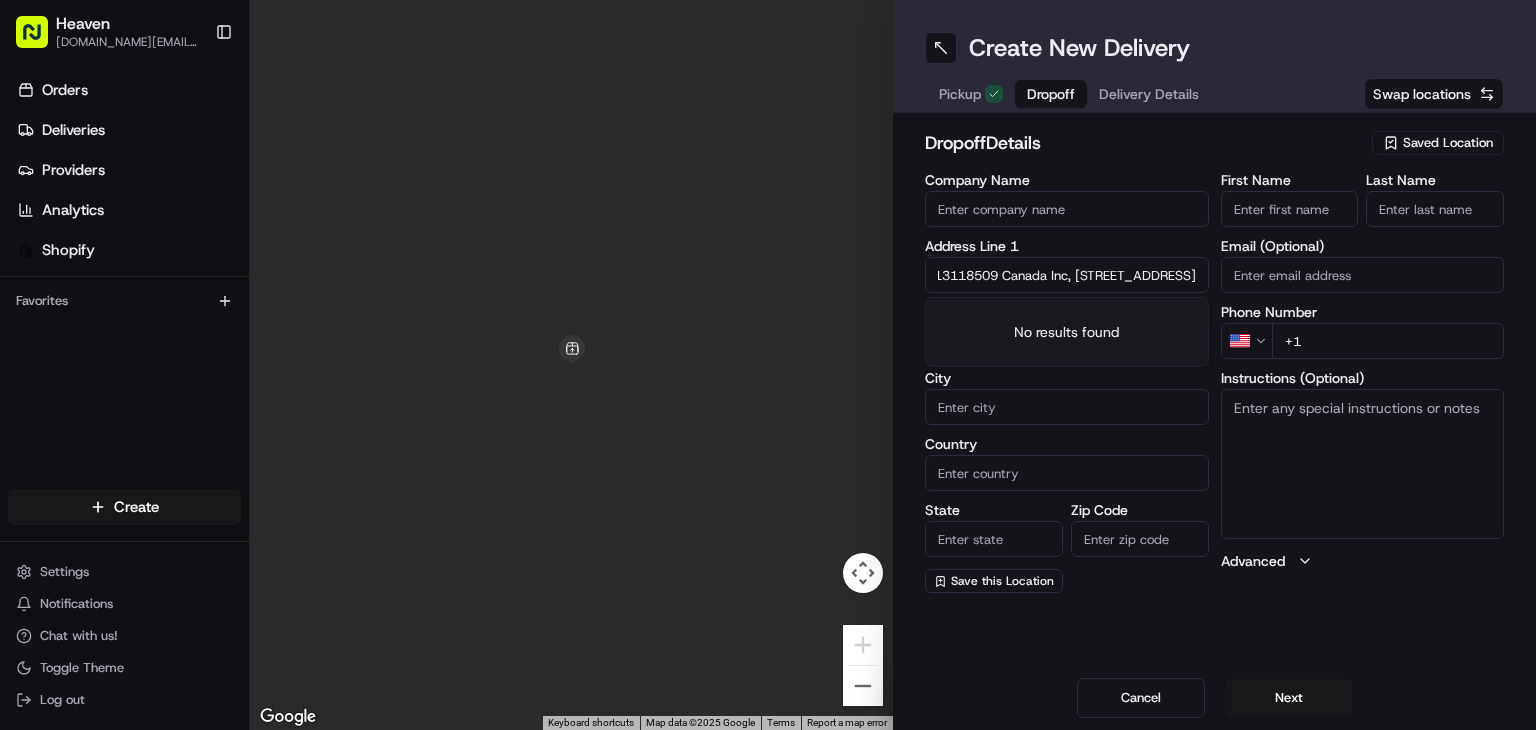 drag, startPoint x: 992, startPoint y: 272, endPoint x: 1199, endPoint y: 282, distance: 207.24141 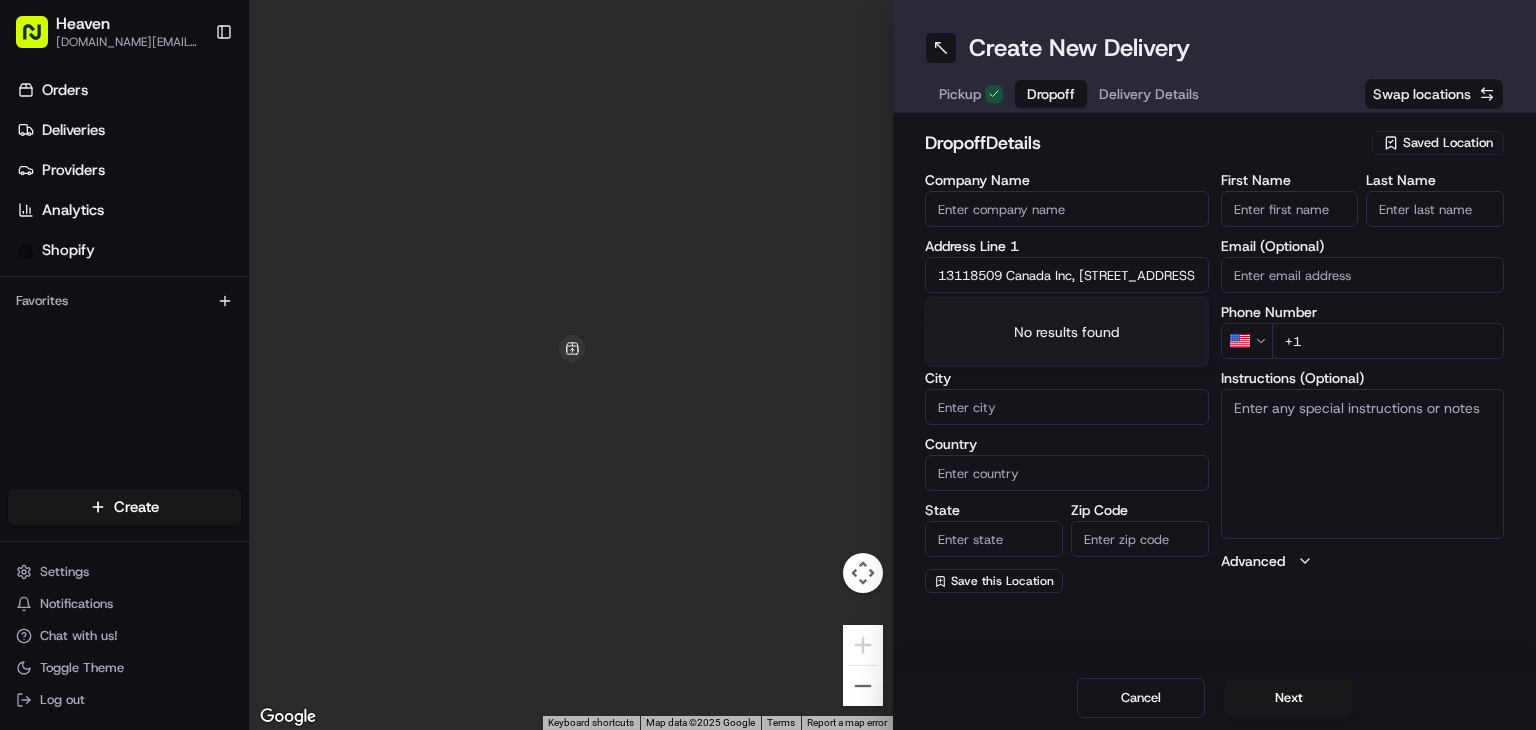 drag, startPoint x: 957, startPoint y: 275, endPoint x: 909, endPoint y: 293, distance: 51.264023 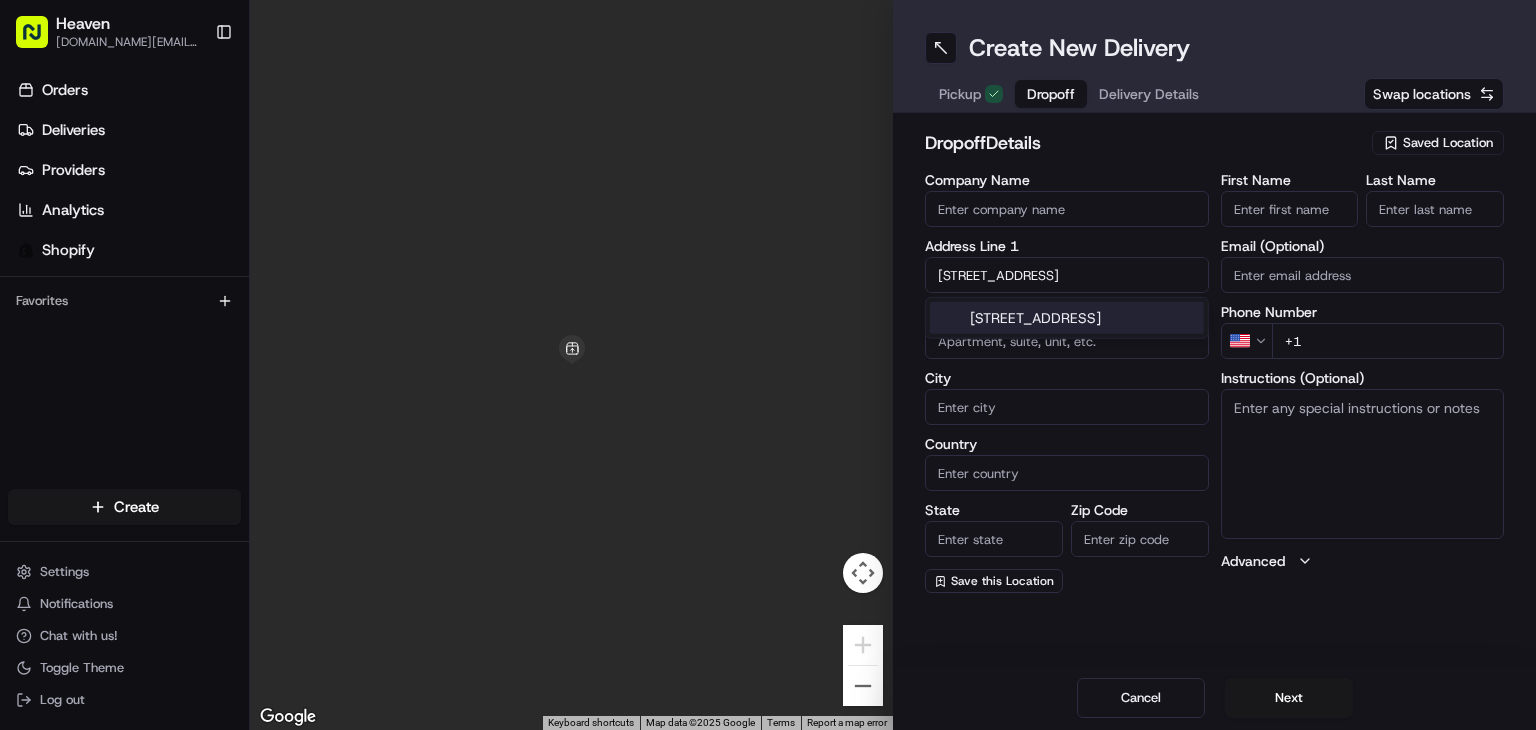 click on "[STREET_ADDRESS]" at bounding box center (1067, 318) 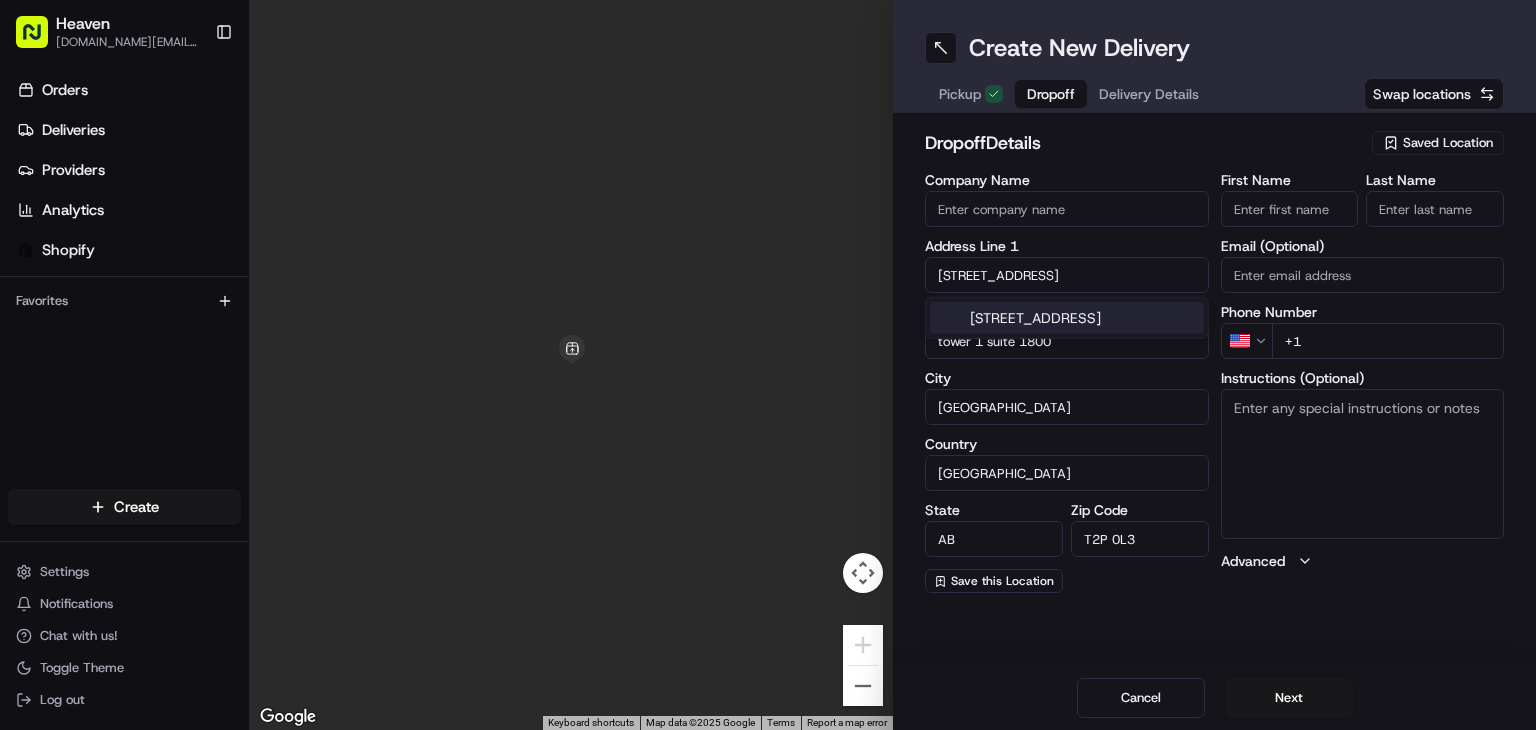 type on "[STREET_ADDRESS]" 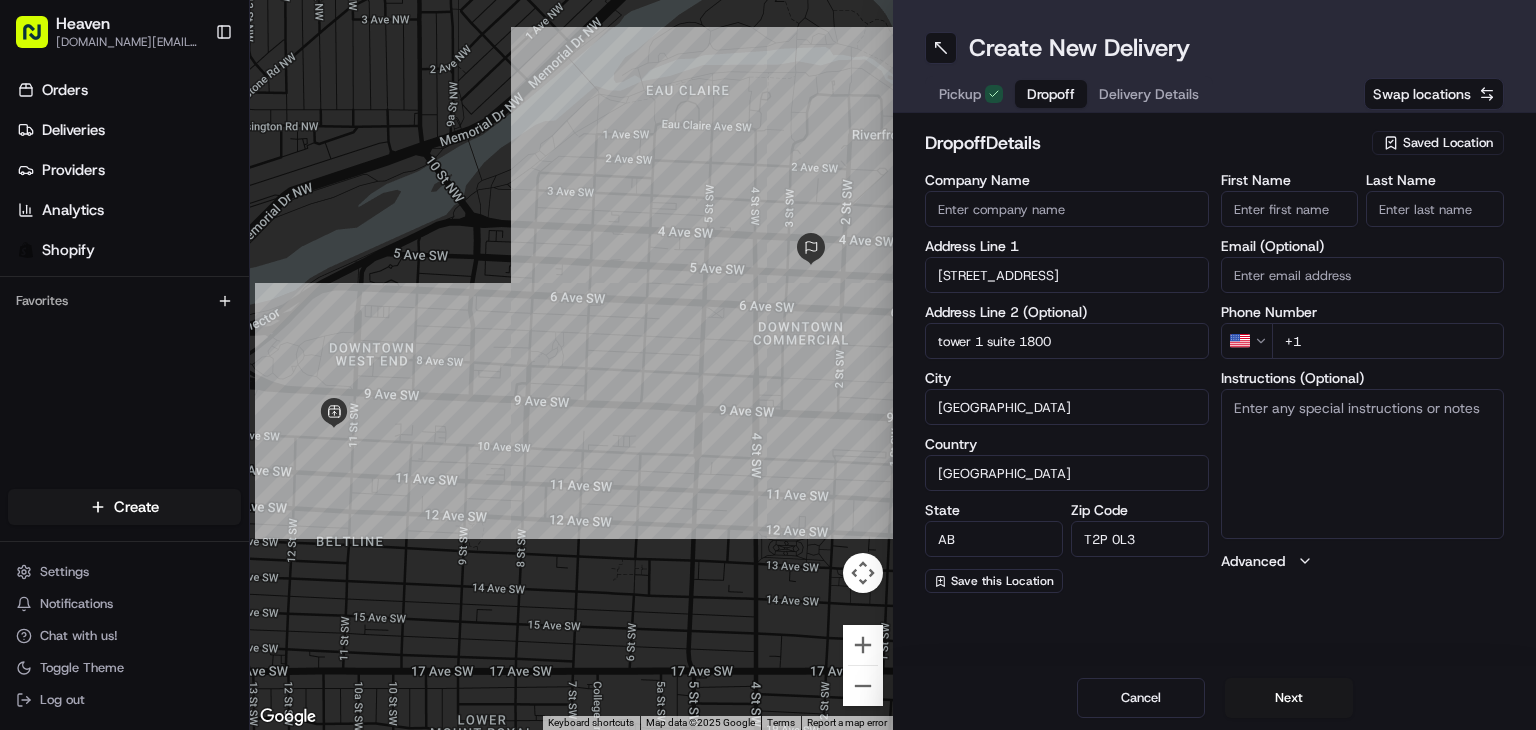 click on "First Name" at bounding box center (1290, 209) 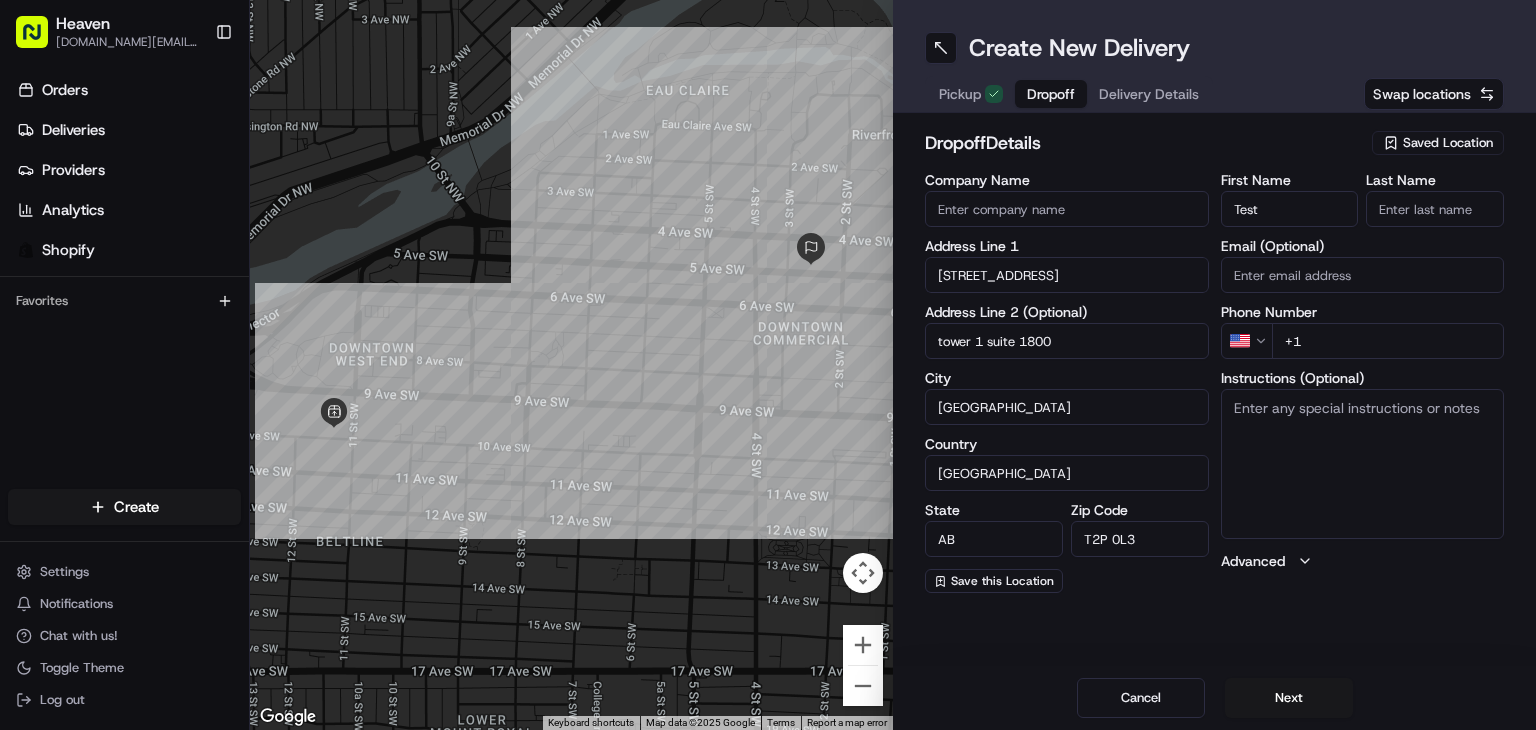 type on "Test" 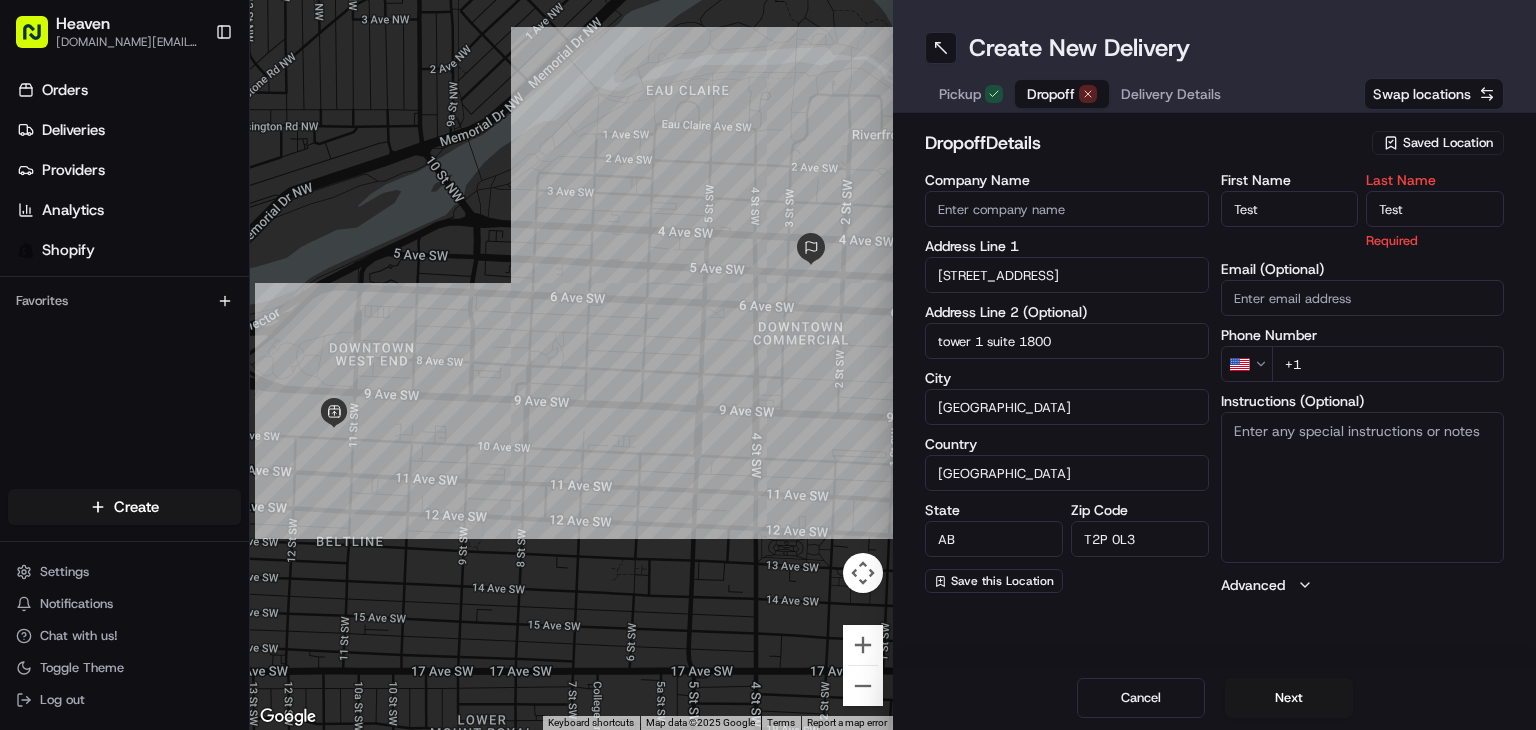 type on "Test" 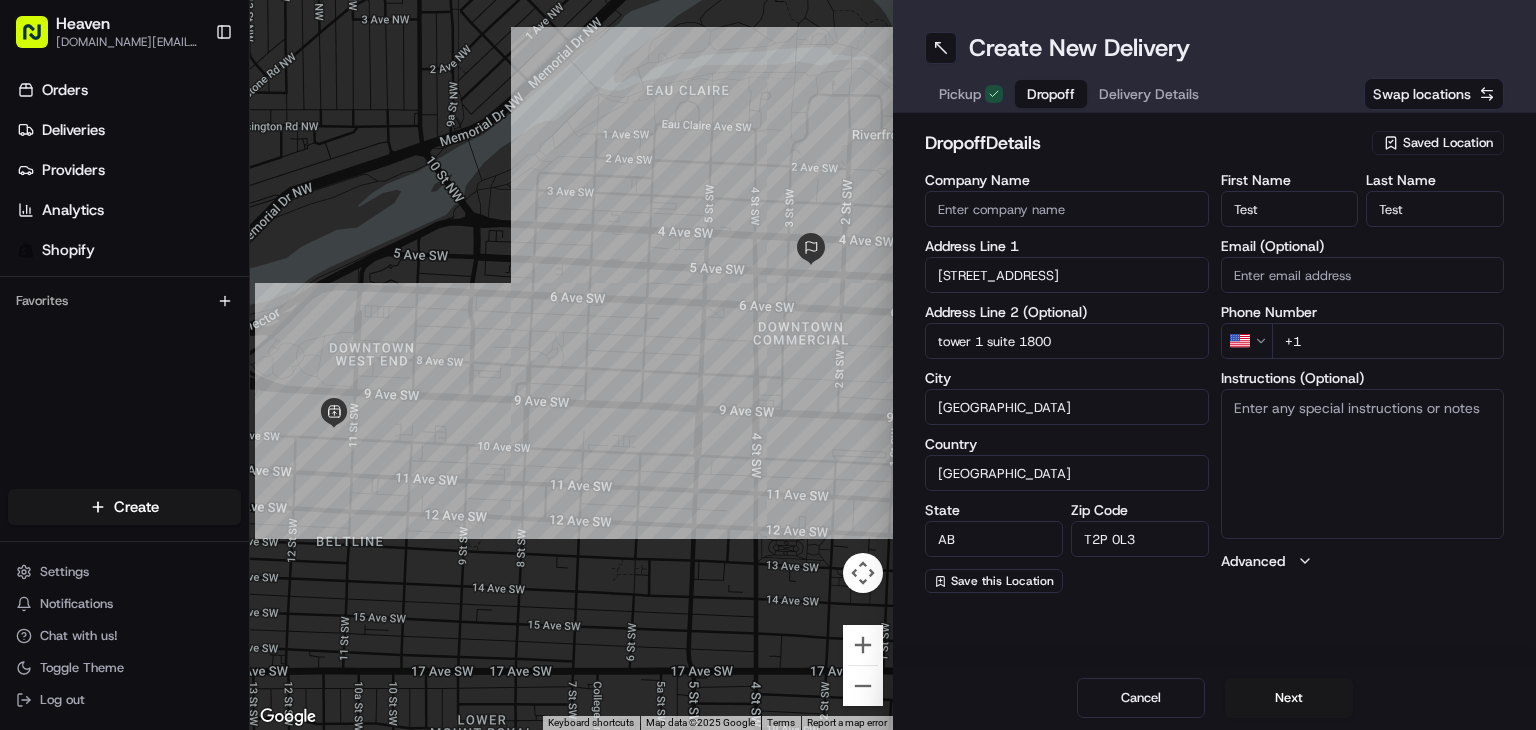 click on "+1" at bounding box center [1388, 341] 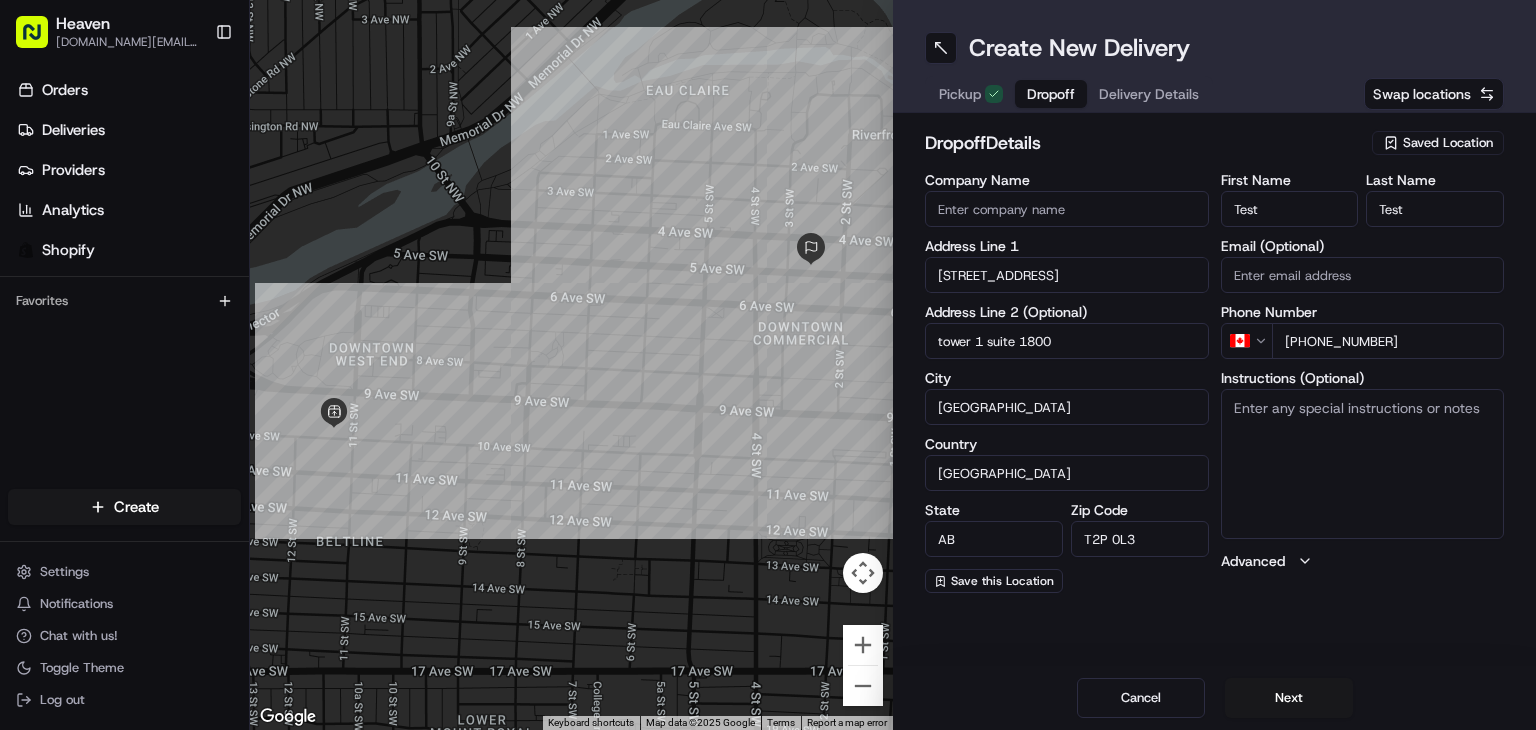 type on "[PHONE_NUMBER]" 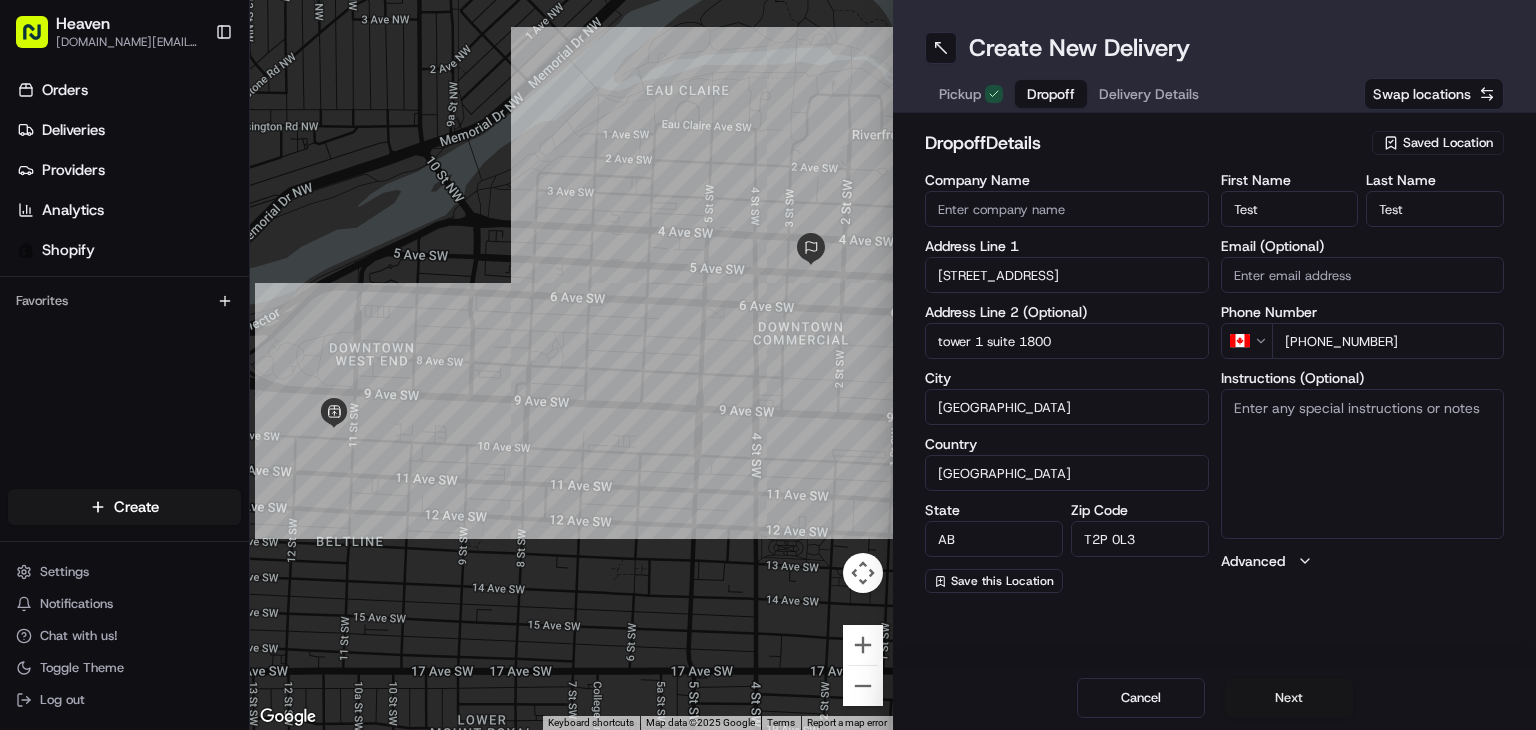 click on "Next" at bounding box center [1289, 698] 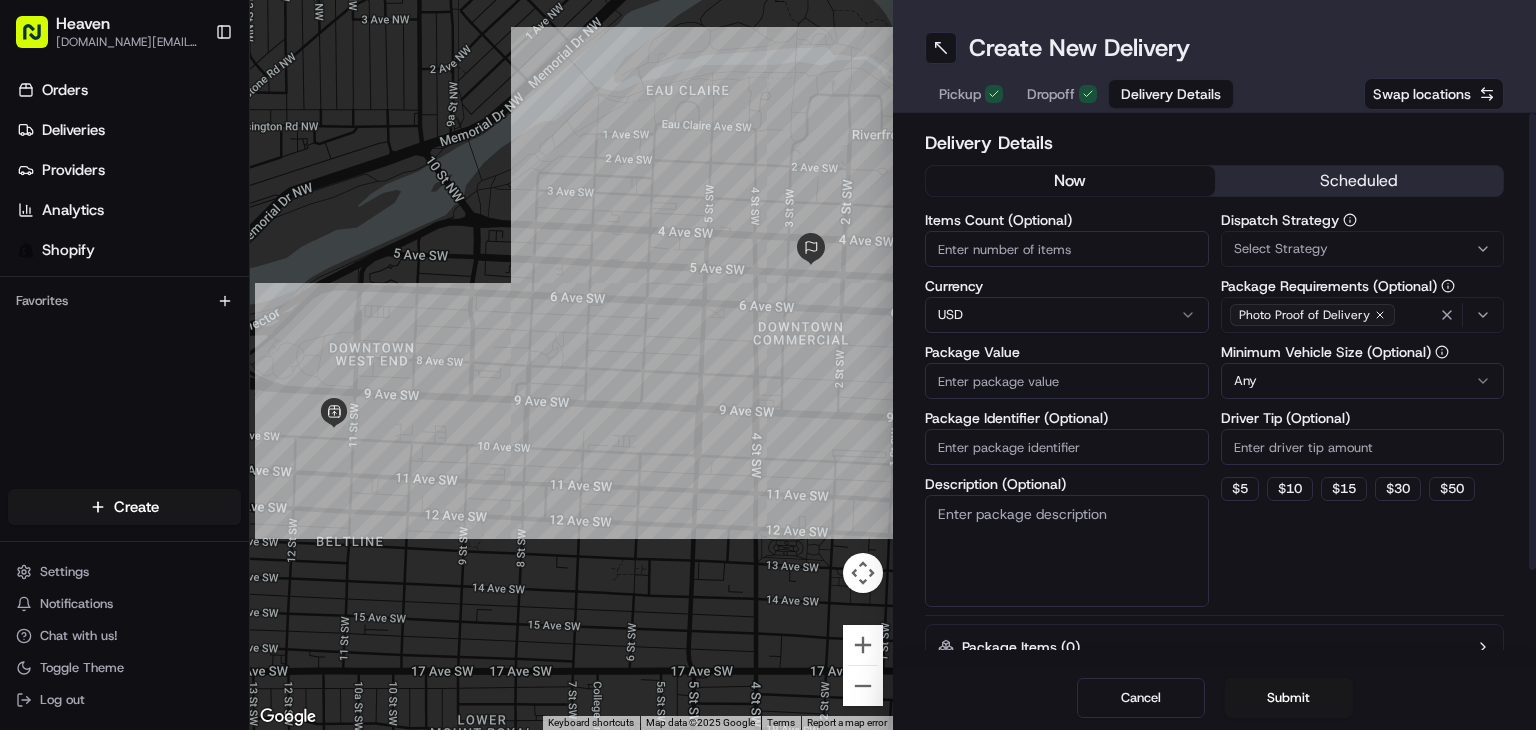 click on "Package Value" at bounding box center [1067, 381] 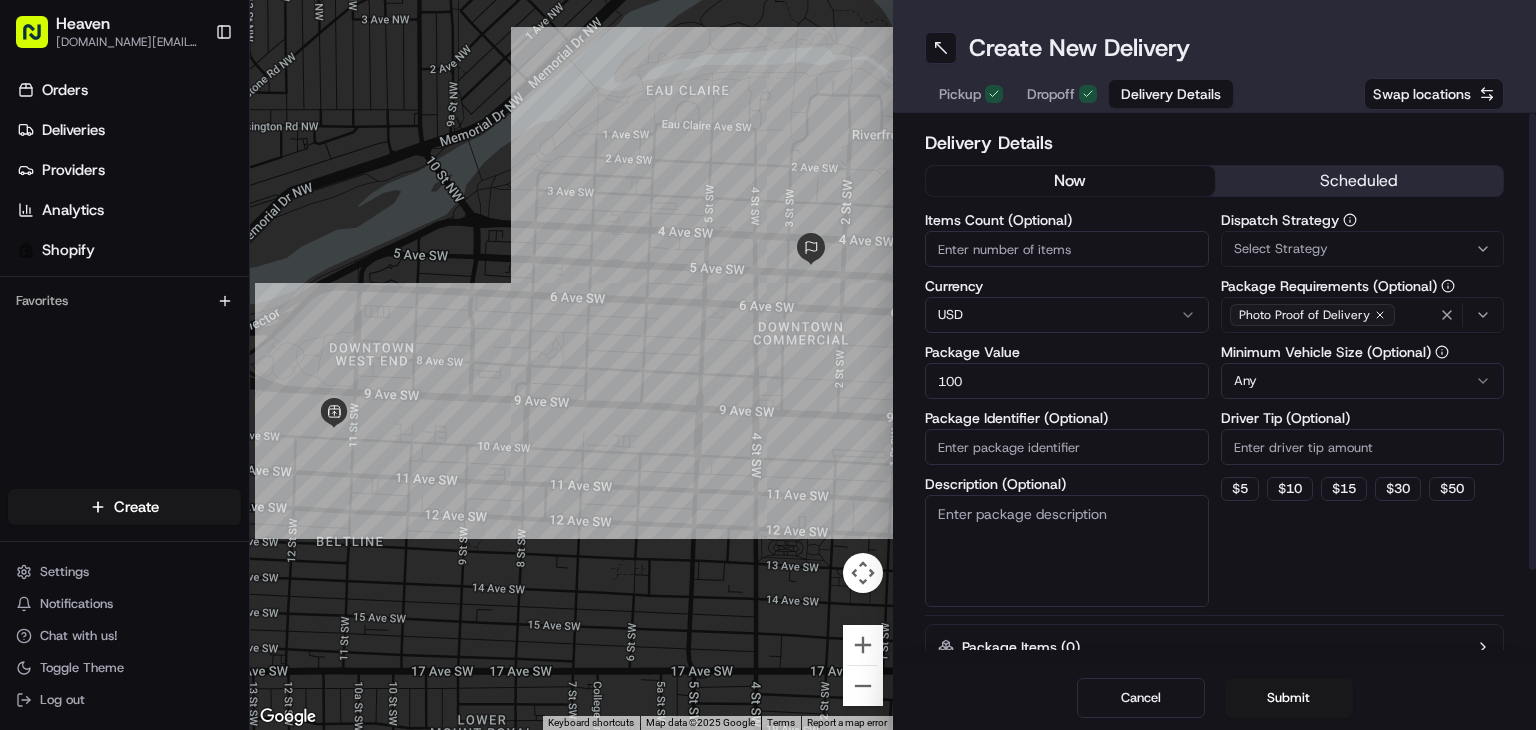 type on "100" 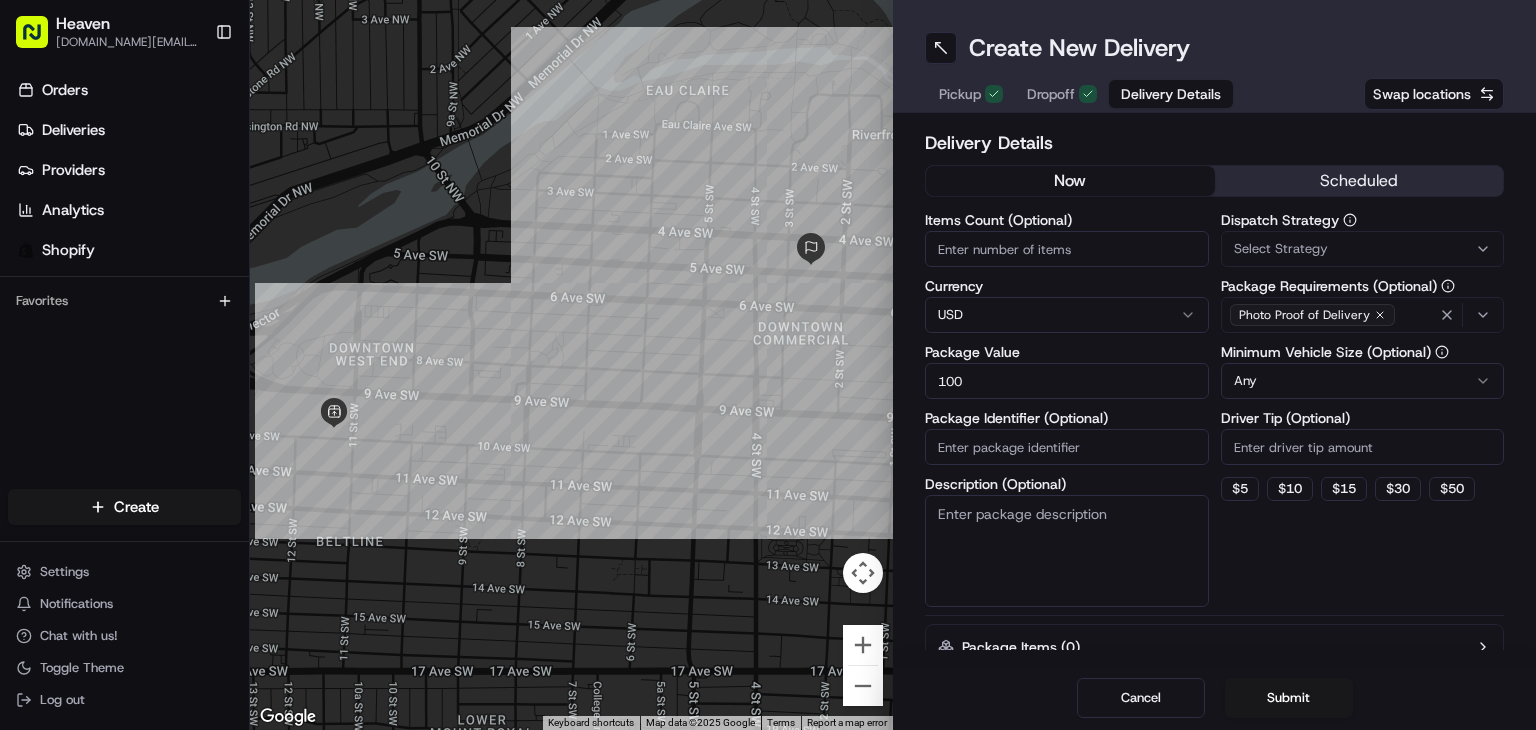 click on "Submit" at bounding box center [1289, 698] 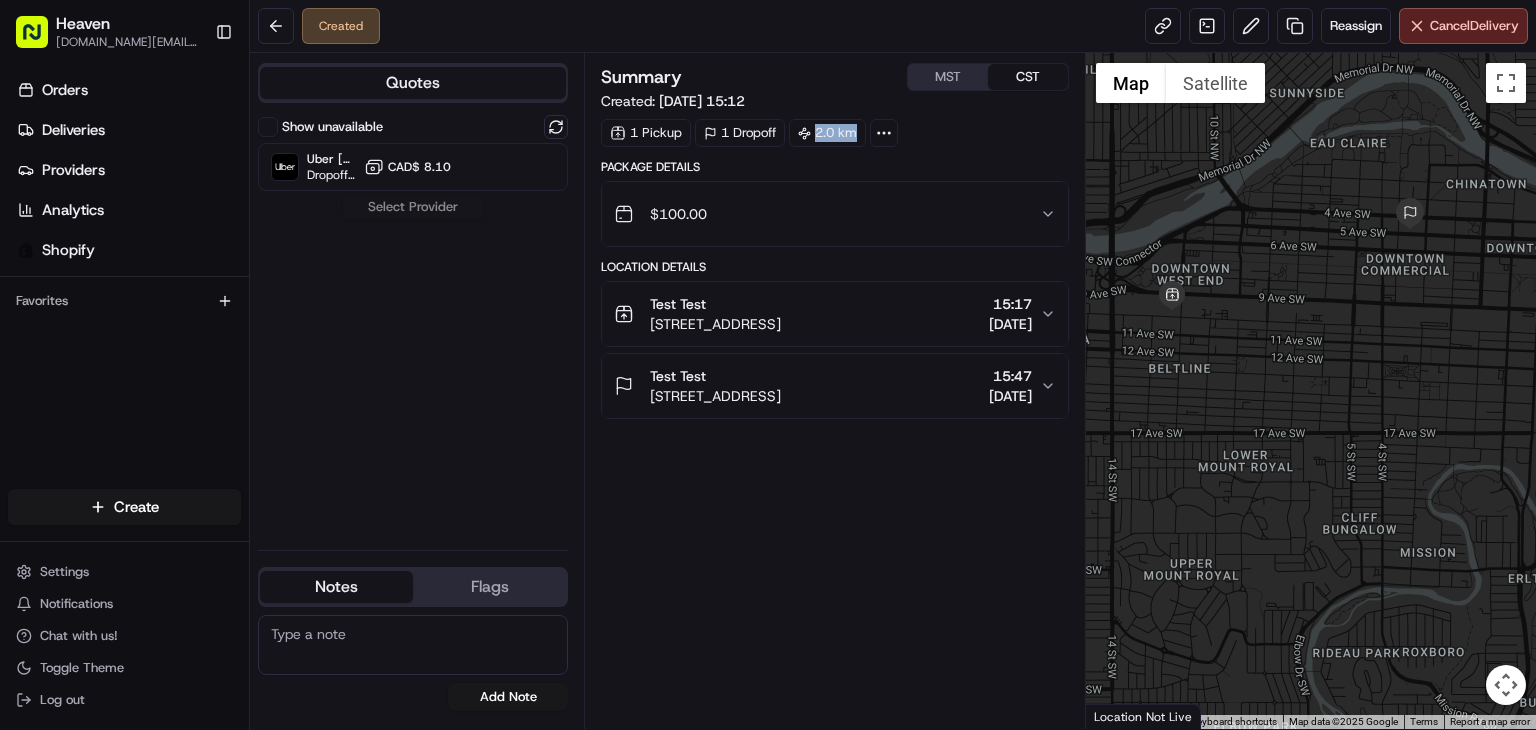 drag, startPoint x: 816, startPoint y: 127, endPoint x: 855, endPoint y: 125, distance: 39.051247 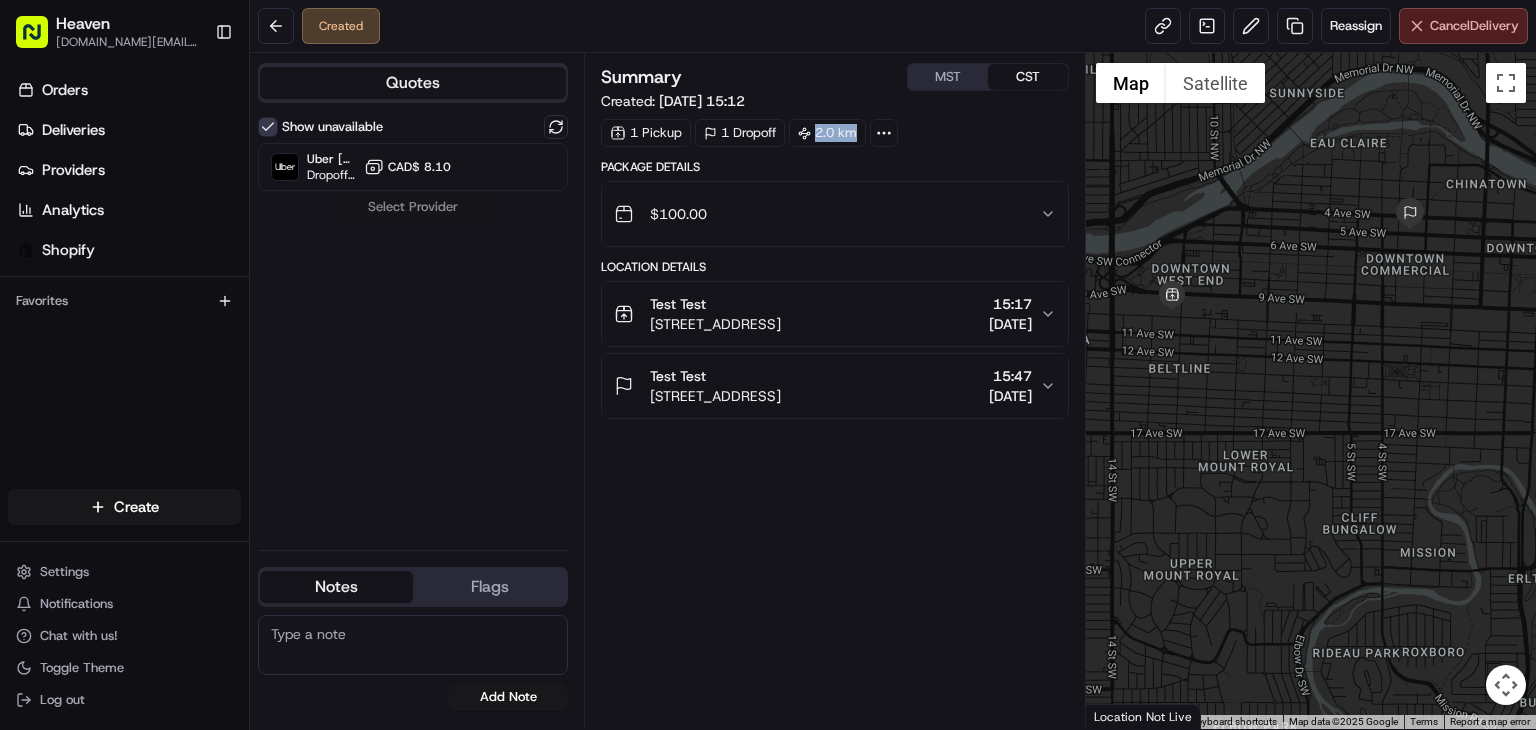 click on "Cancel  Delivery" at bounding box center [1463, 26] 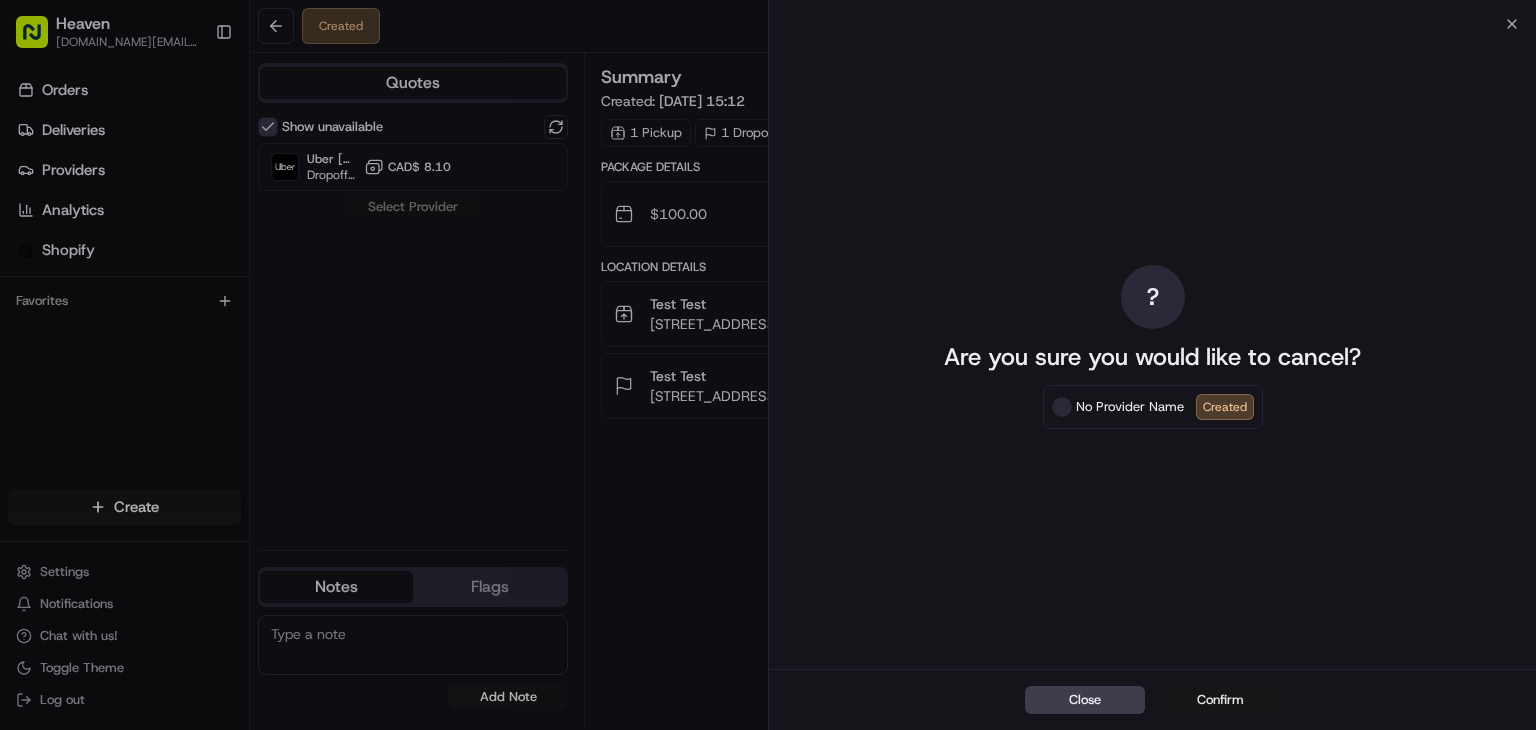 click on "Confirm" at bounding box center (1221, 700) 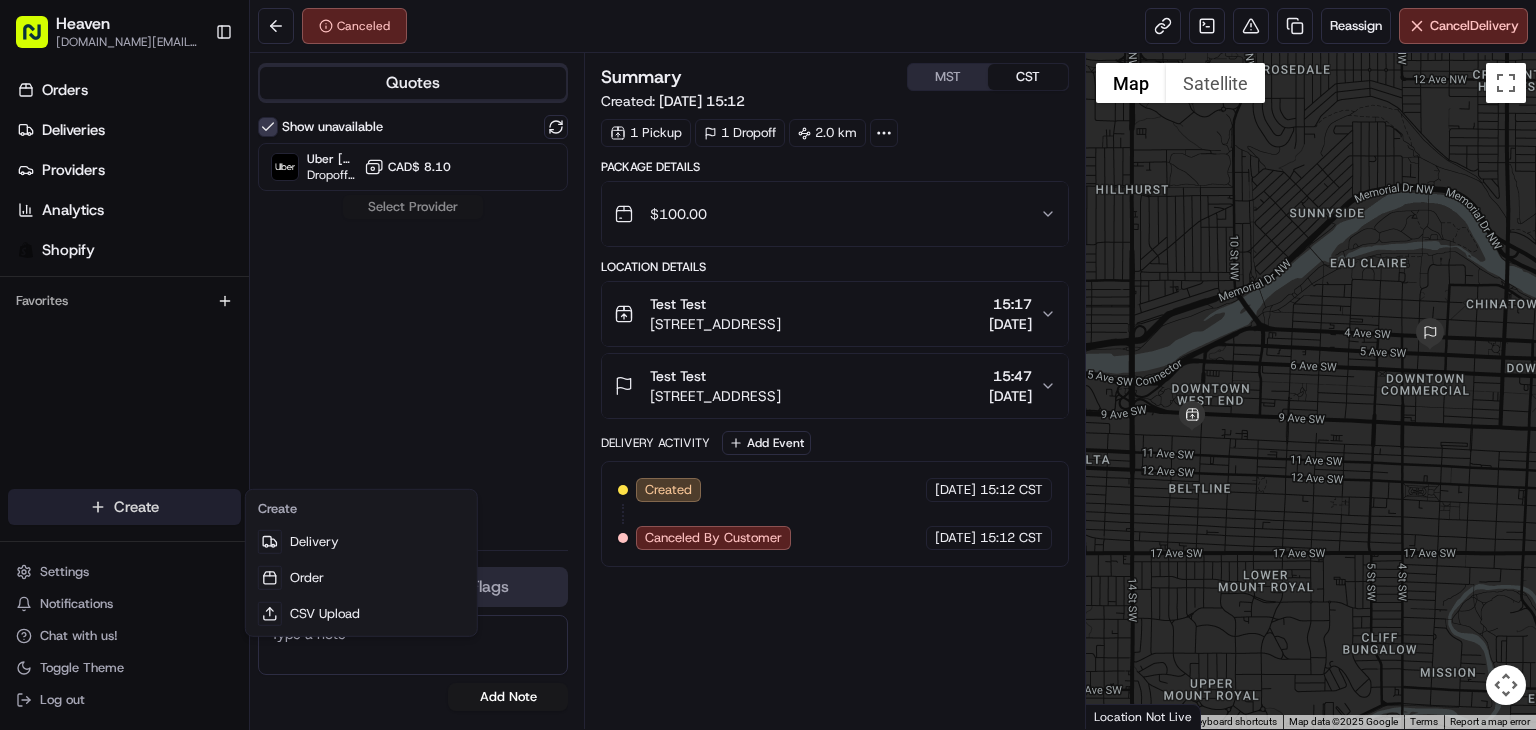 click on "Heaven [DOMAIN_NAME][EMAIL_ADDRESS][DOMAIN_NAME] Toggle Sidebar Orders Deliveries Providers Analytics Shopify Favorites Main Menu Members & Organization Organization Users Roles Preferences Customization Tracking Orchestration Automations Dispatch Strategy Locations Pickup Locations Dropoff Locations Billing Billing Refund Requests Integrations Notification Triggers Webhooks API Keys Request Logs Create Settings Notifications Chat with us! Toggle Theme Log out Canceled Reassign Cancel  Delivery Quotes Show unavailable Uber Canada Dropoff ETA   23 minutes CAD$   8.10 Select Provider Notes Flags [DOMAIN_NAME][EMAIL_ADDRESS][DOMAIN_NAME] Add Note [DOMAIN_NAME][EMAIL_ADDRESS][DOMAIN_NAME] Add Flag Summary MST CST Created:   [DATE] 15:12 1   Pickup 1   Dropoff 2.0 km Package Details $ 100.00 Location Details  Test Test [STREET_ADDRESS] 15:17 [DATE]  Test Test [STREET_ADDRESS] 15:47 [DATE] Delivery Activity Add Event Created [DATE] 15:12 CST 15:12 CST" at bounding box center [768, 365] 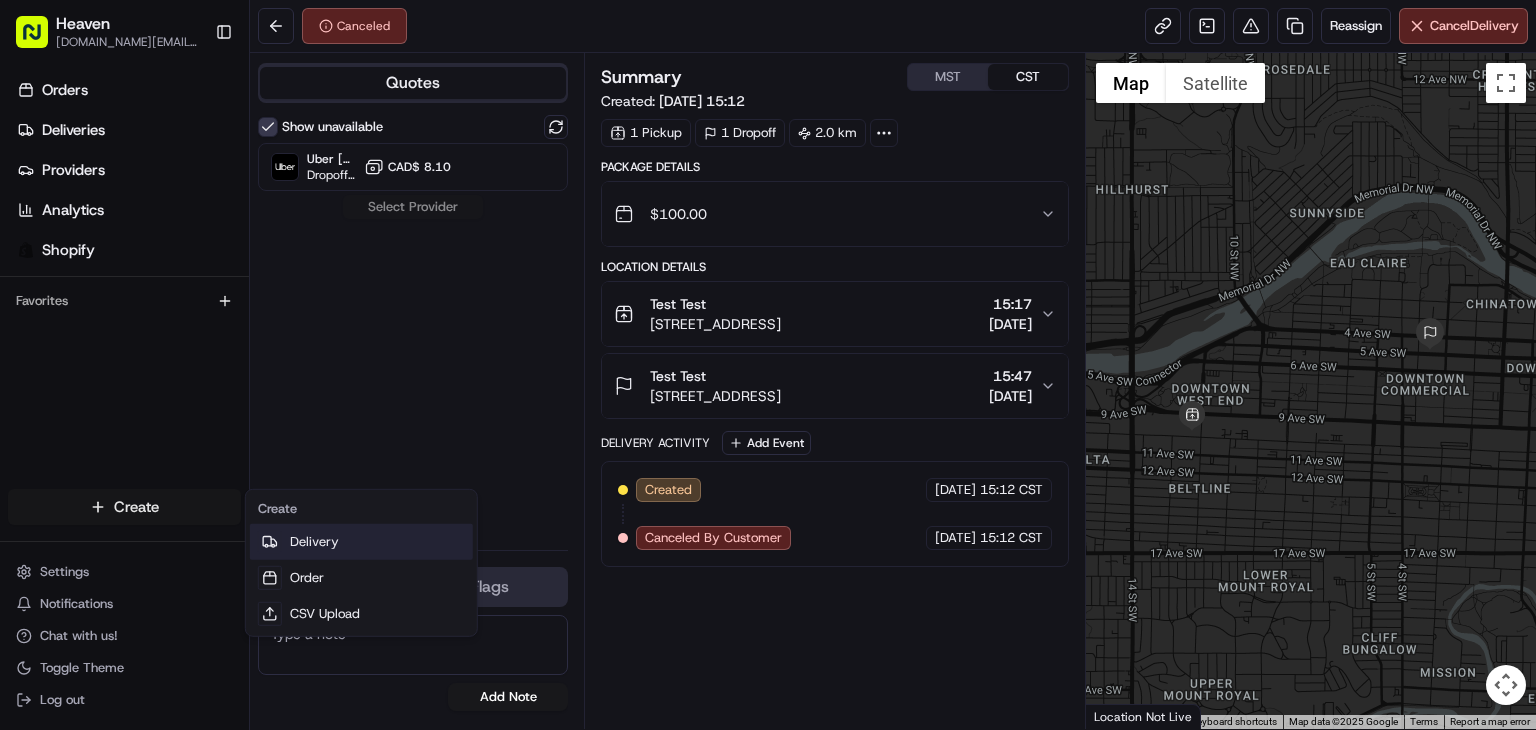 click on "Delivery" at bounding box center [361, 542] 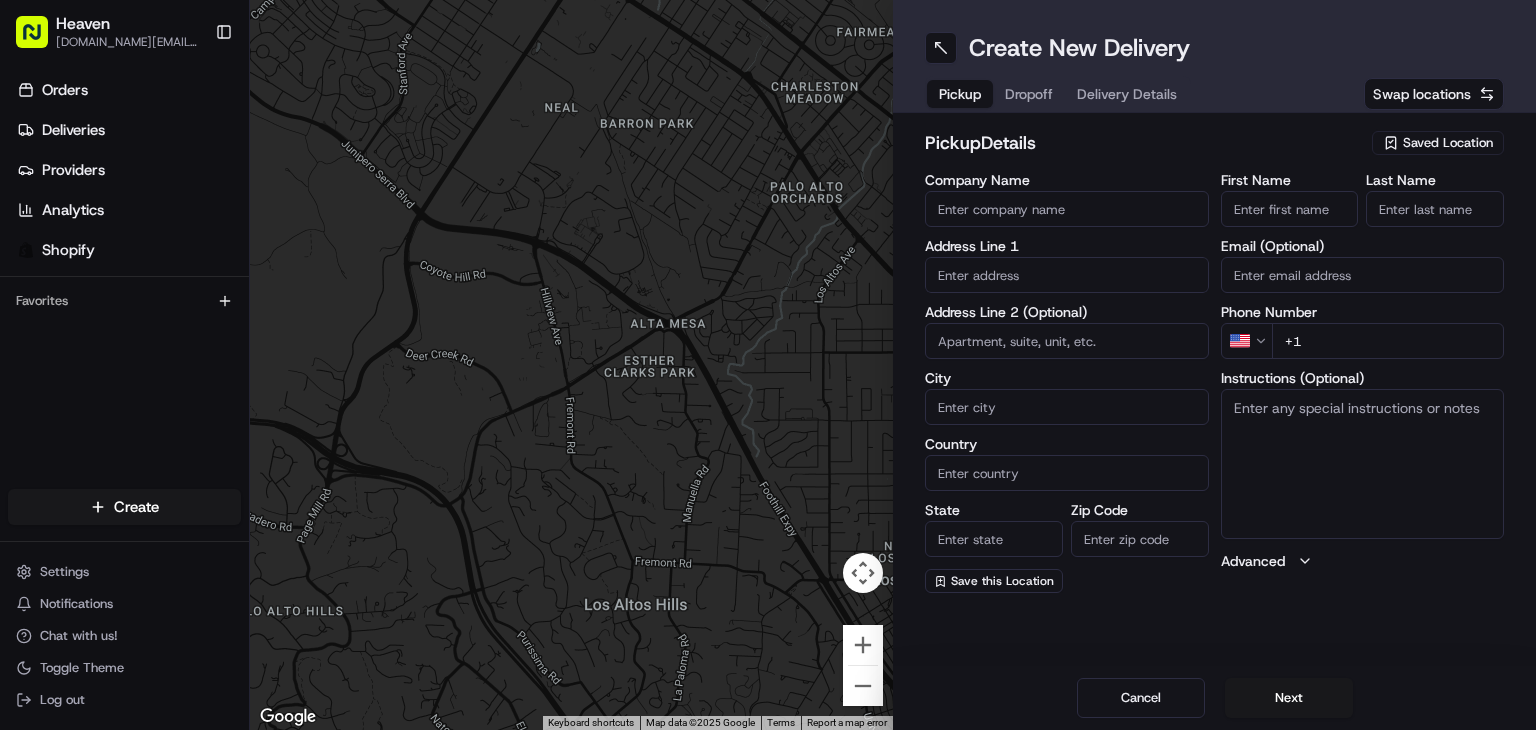 click at bounding box center (1067, 275) 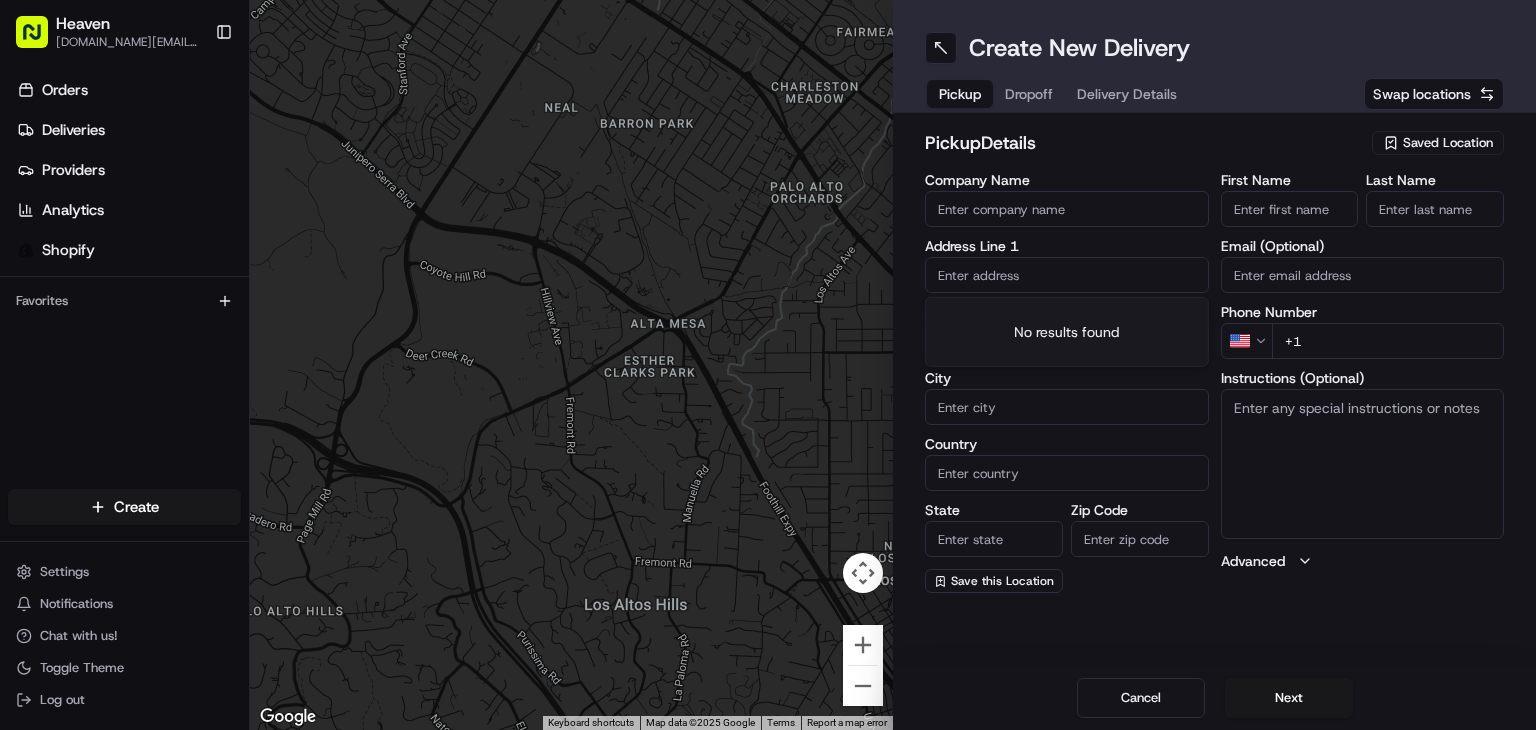 paste on "[STREET_ADDRESS]" 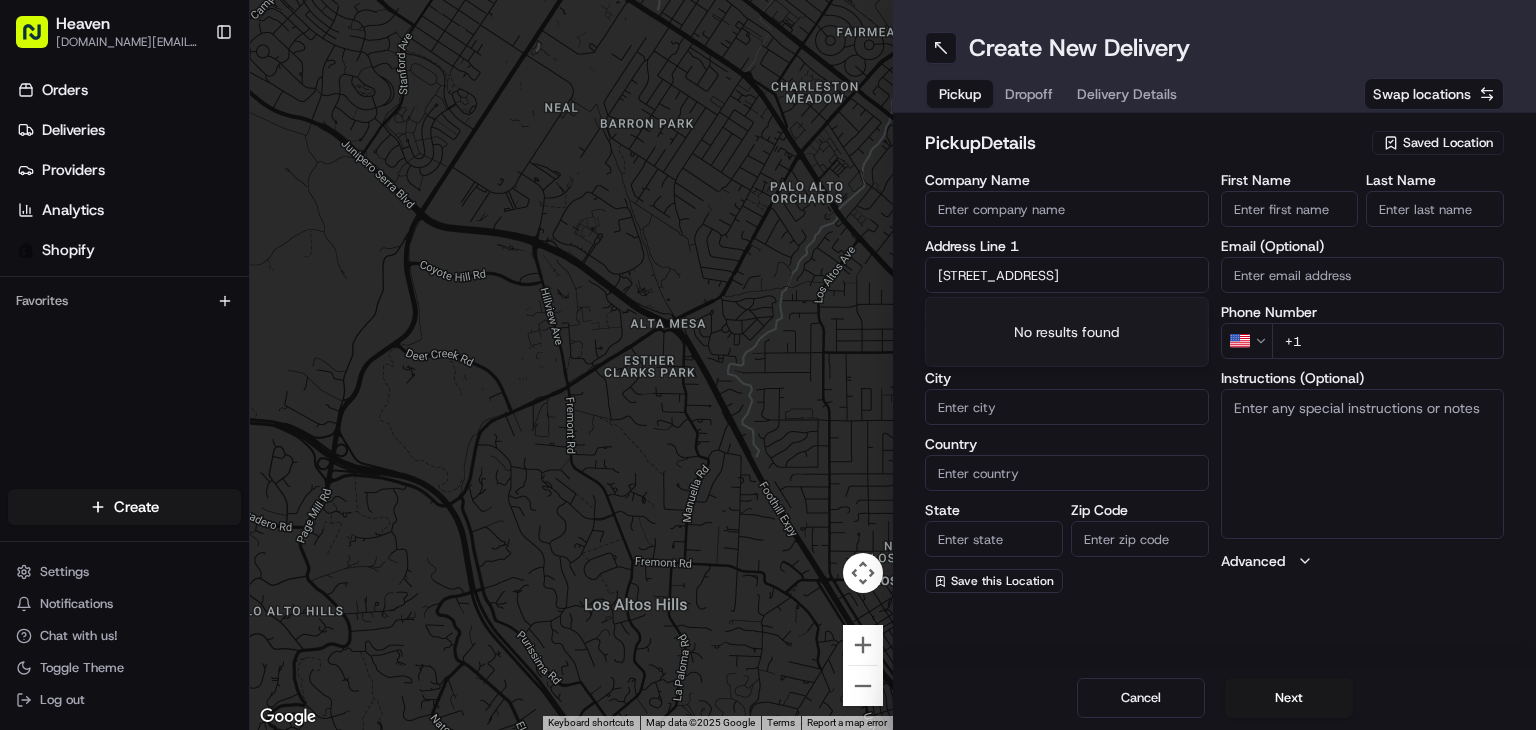 scroll, scrollTop: 0, scrollLeft: 84, axis: horizontal 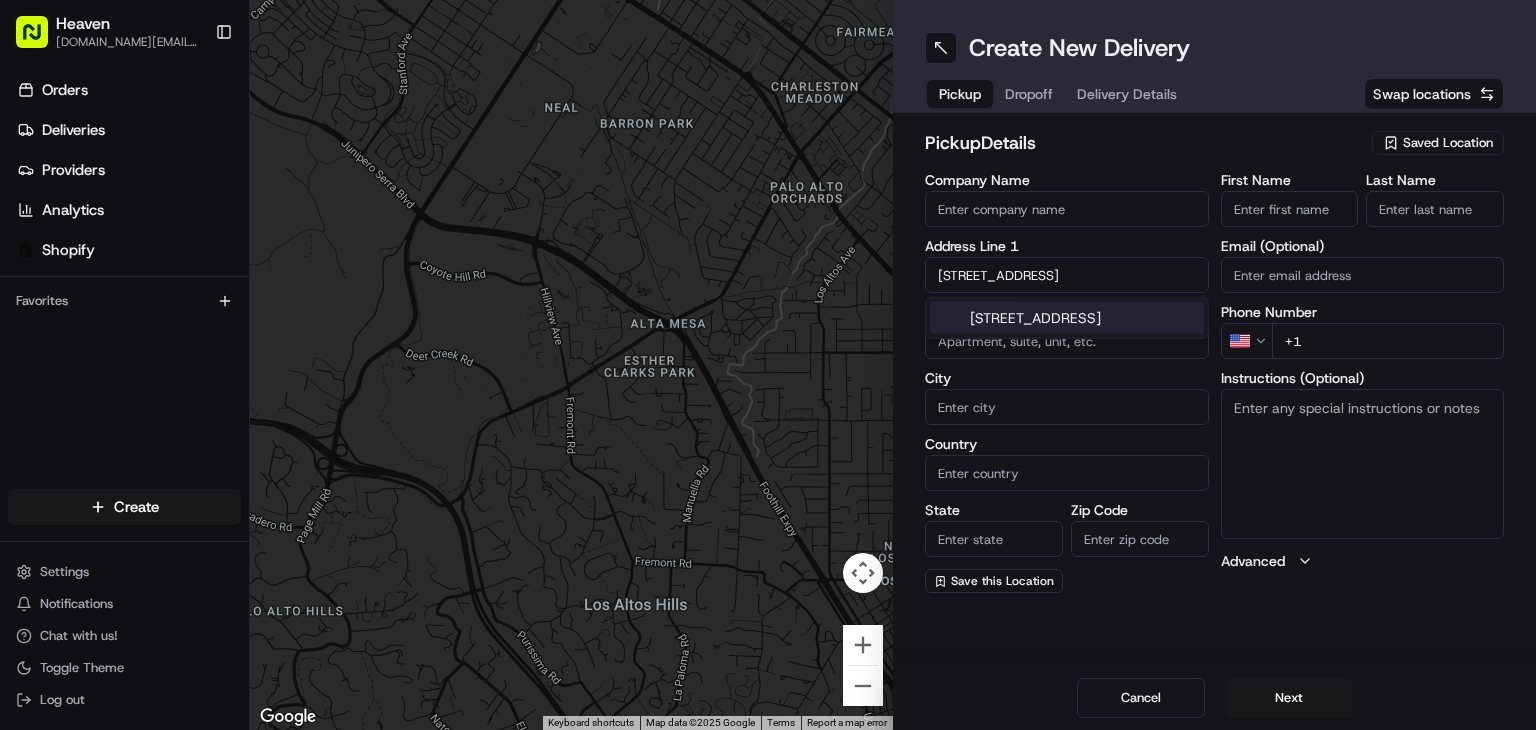 click on "[STREET_ADDRESS]" at bounding box center [1067, 318] 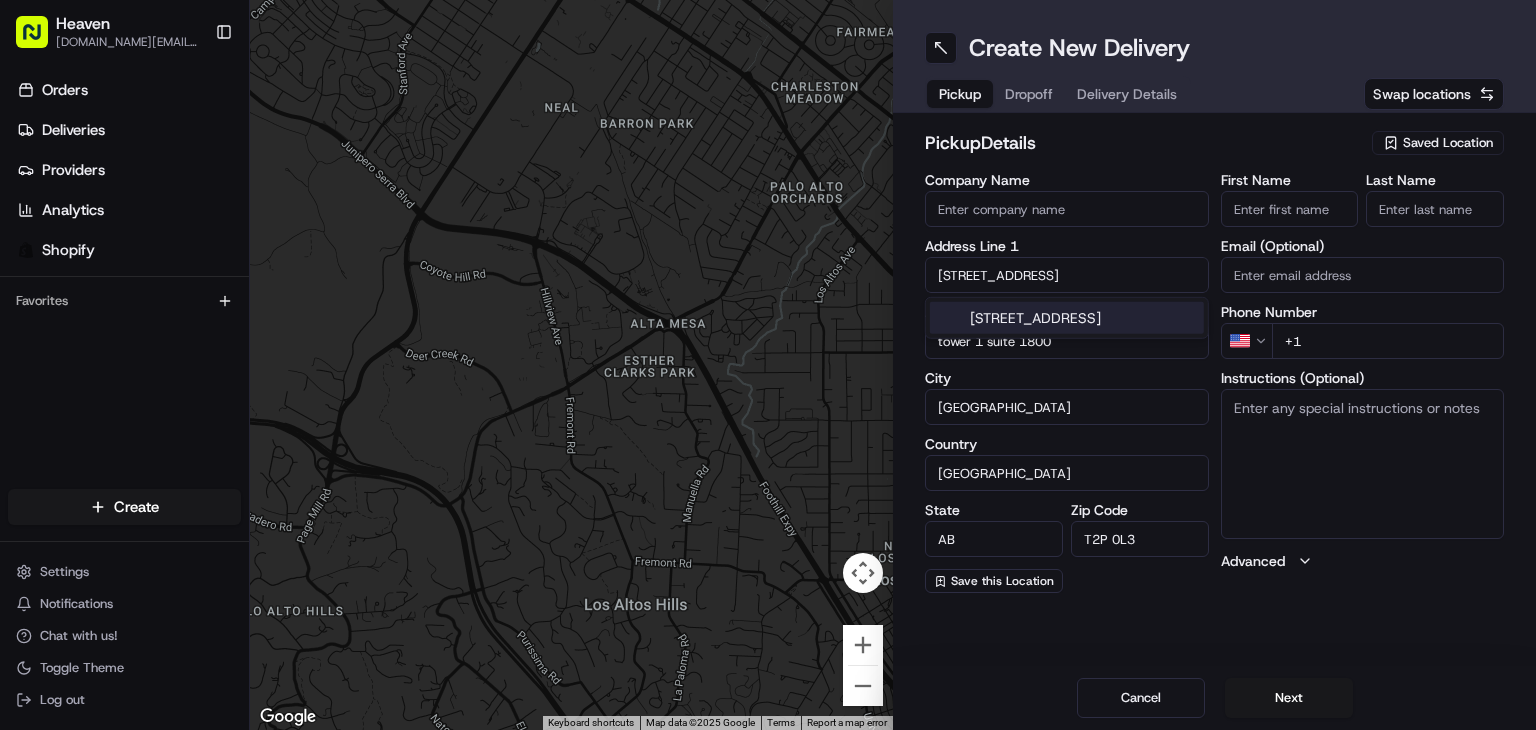 type on "[STREET_ADDRESS]" 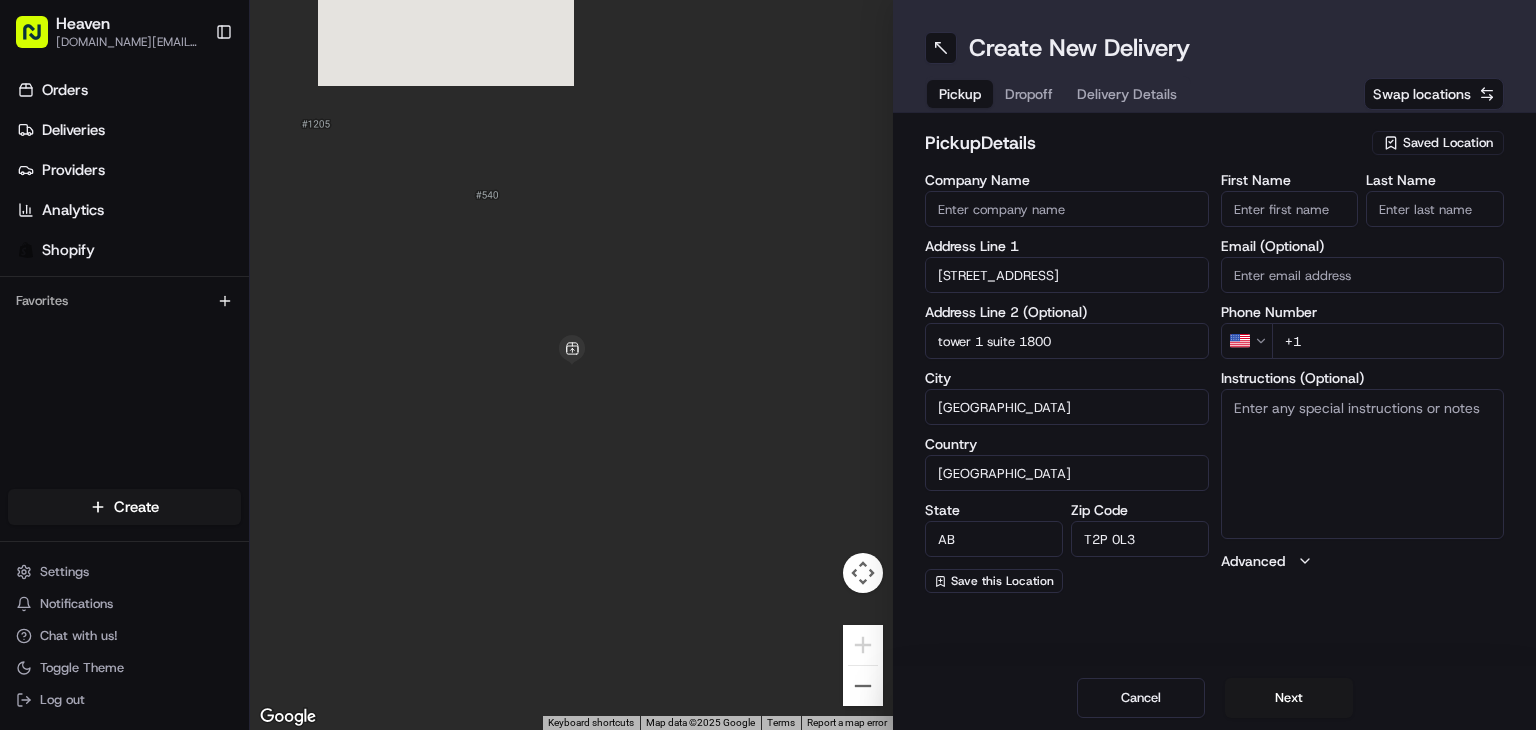 click on "First Name" at bounding box center [1290, 209] 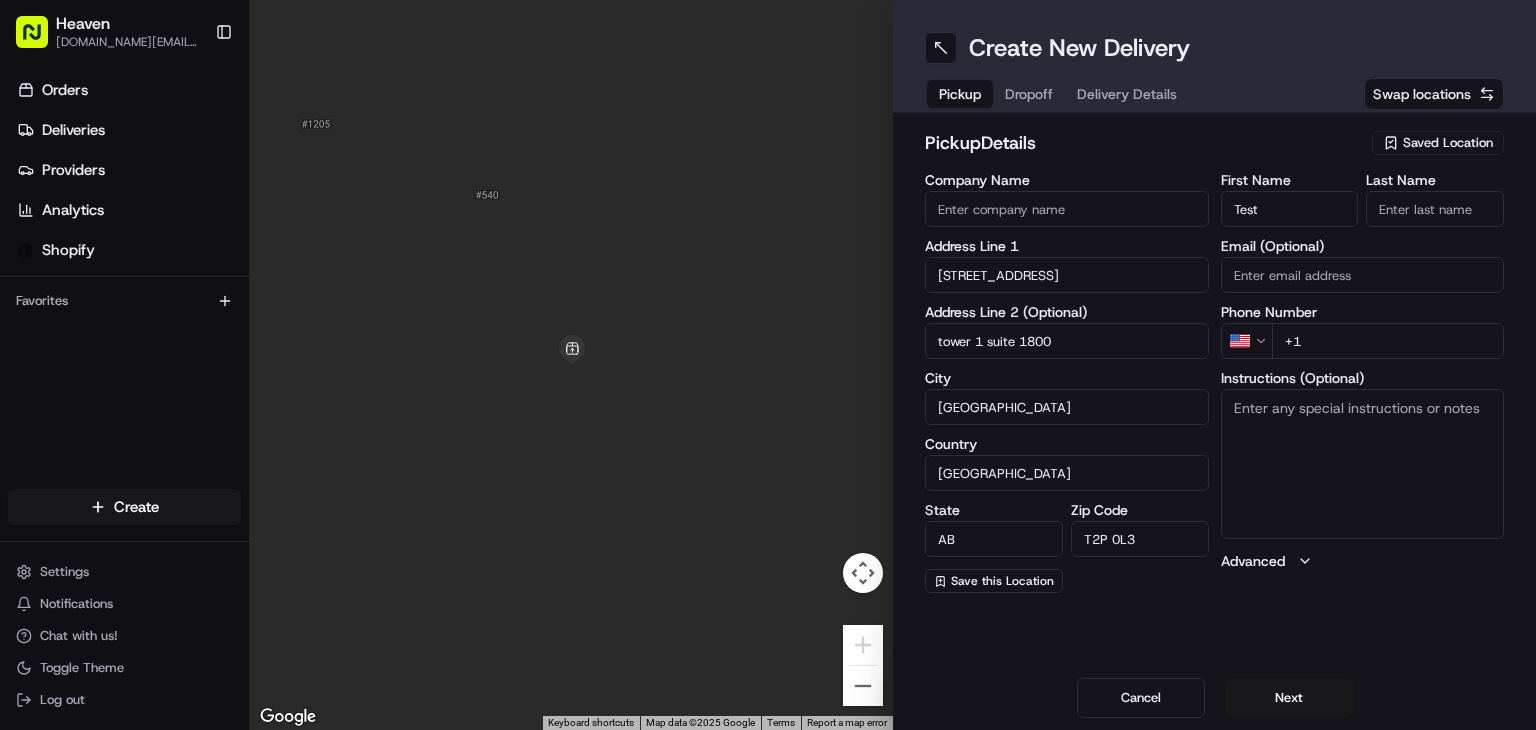 type on "Test" 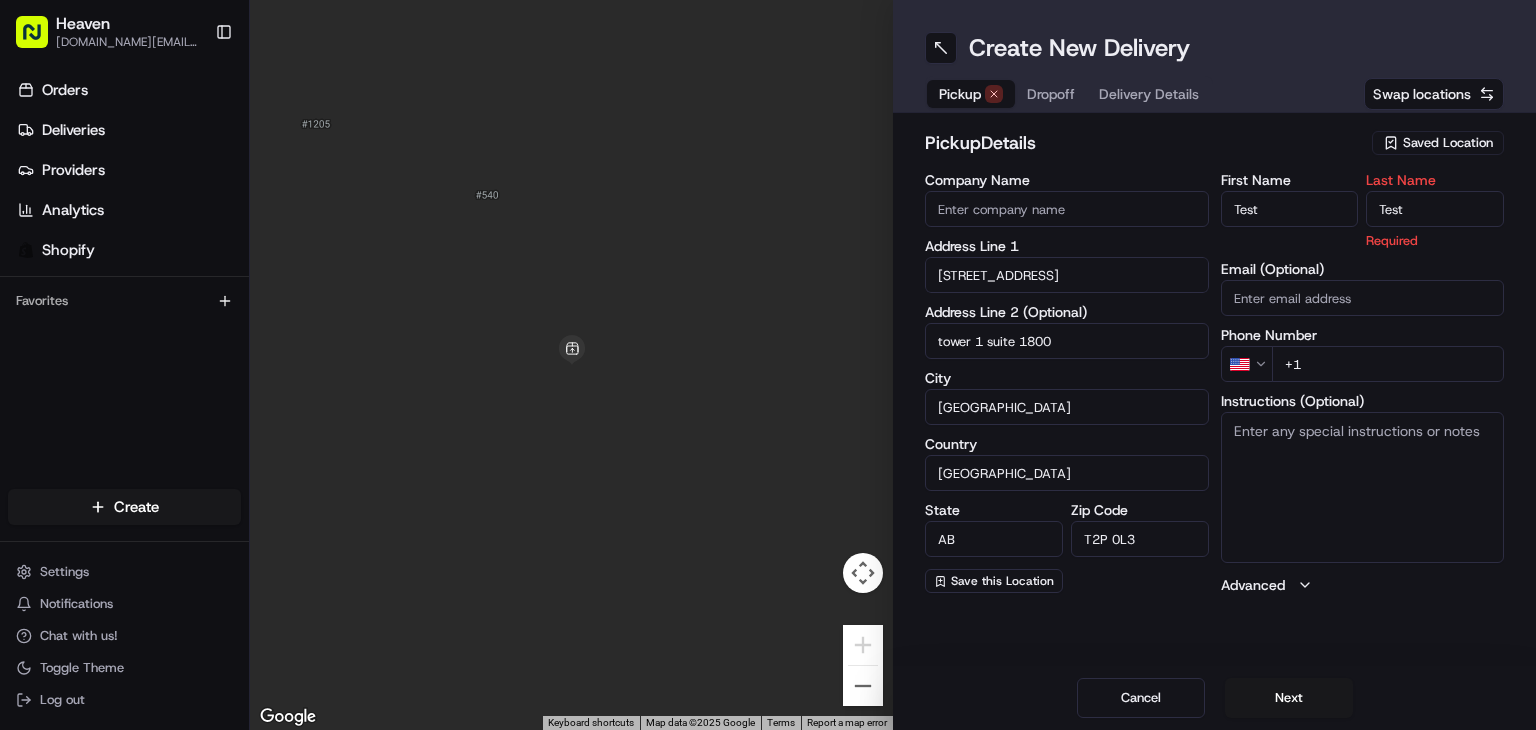 type on "Test" 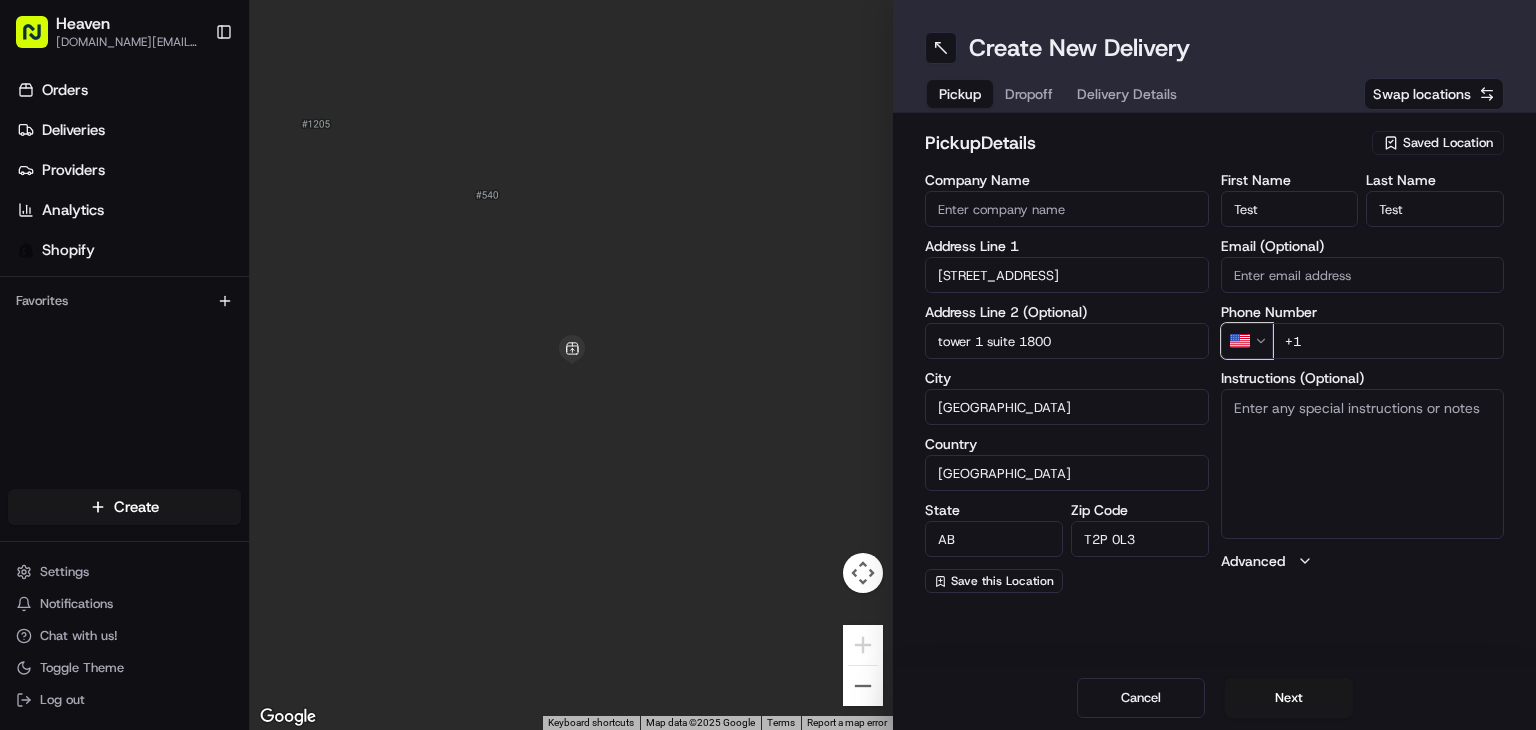 type 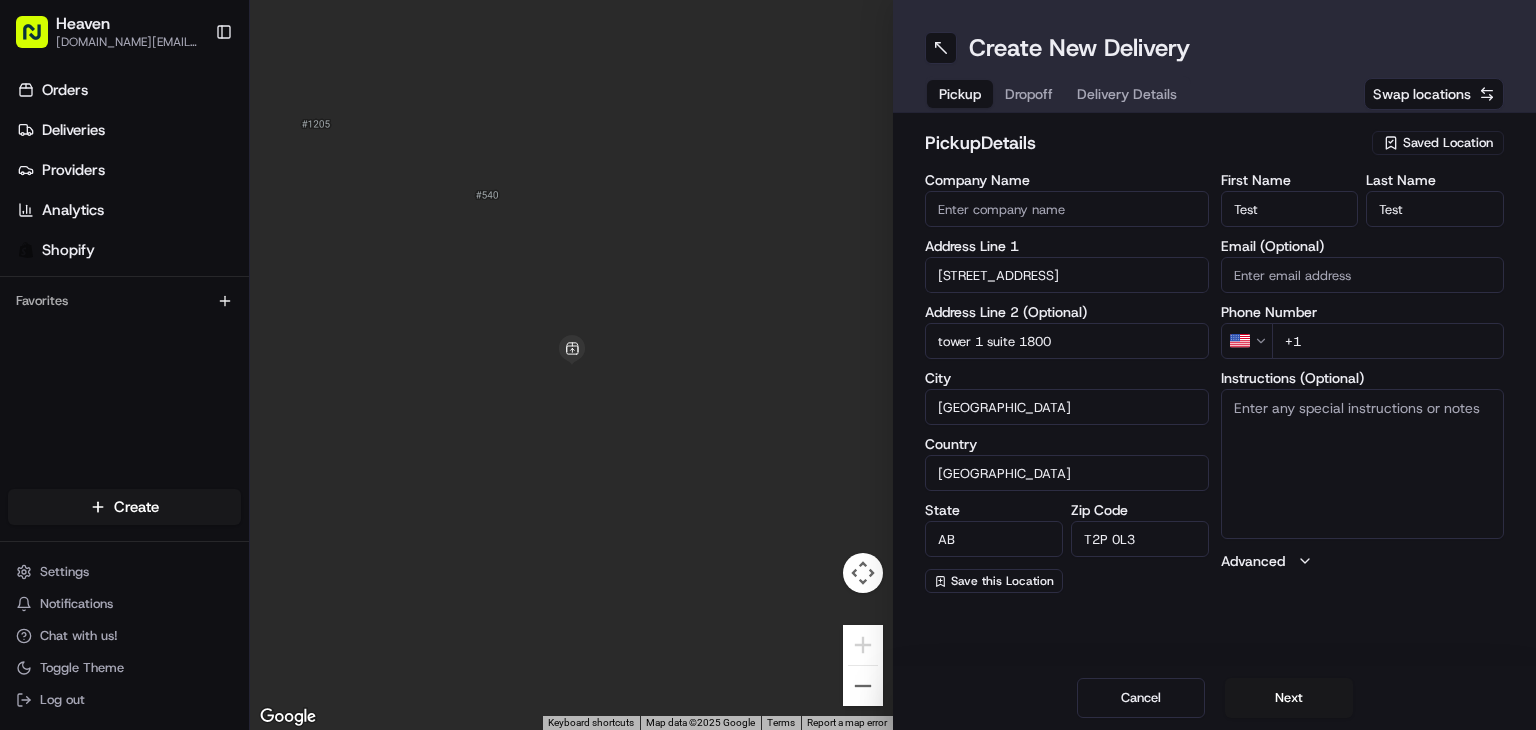 click on "+1" at bounding box center [1388, 341] 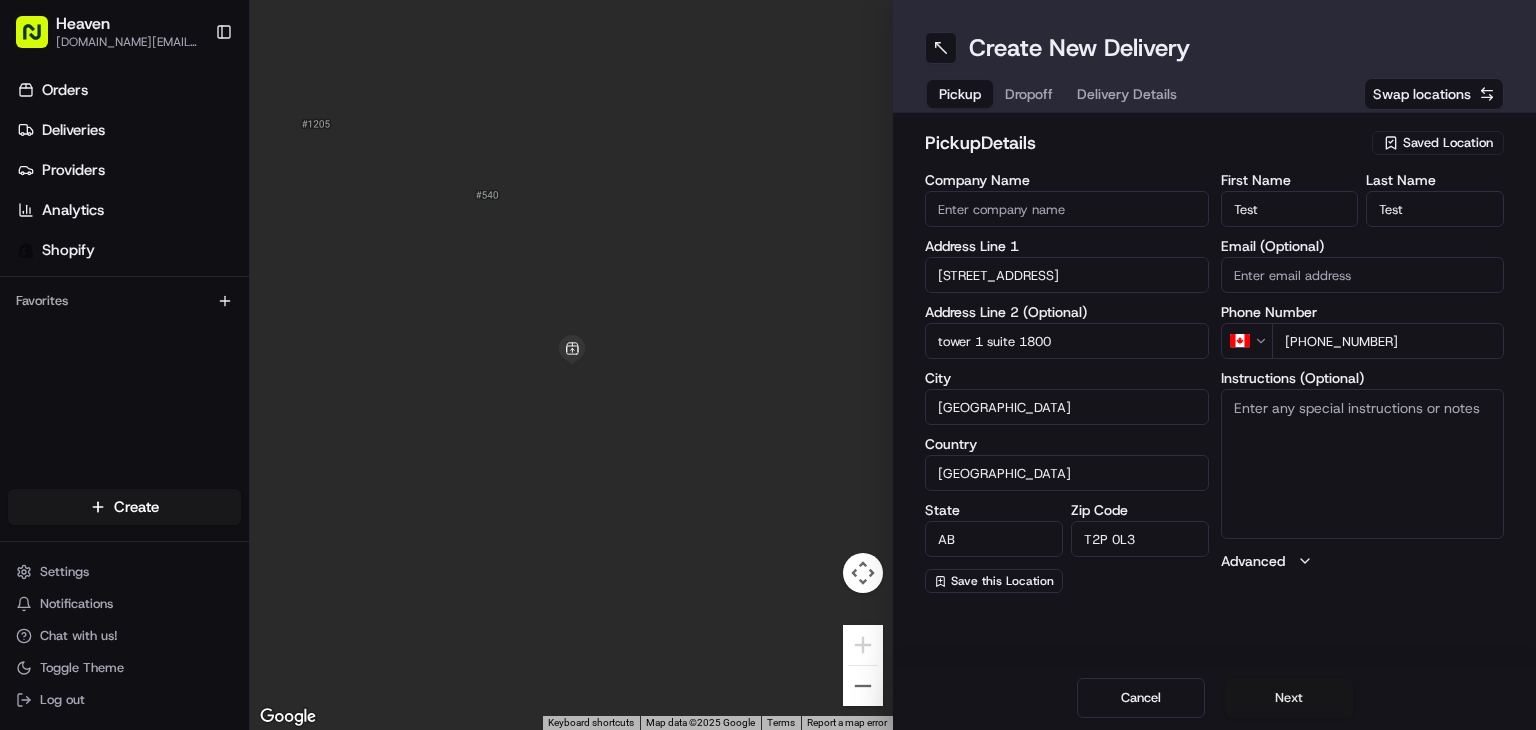 type on "[PHONE_NUMBER]" 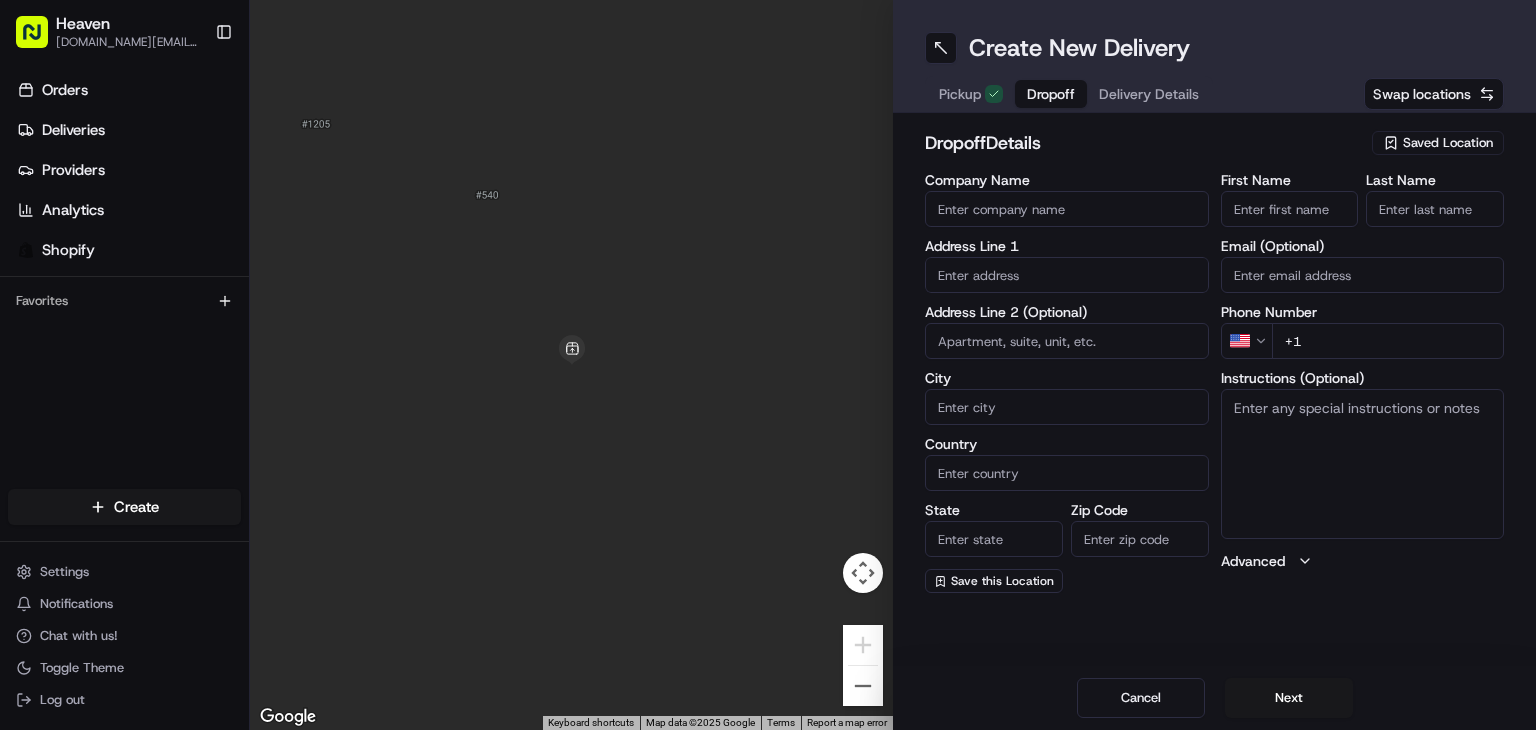 click on "Email (Optional)" at bounding box center (1363, 275) 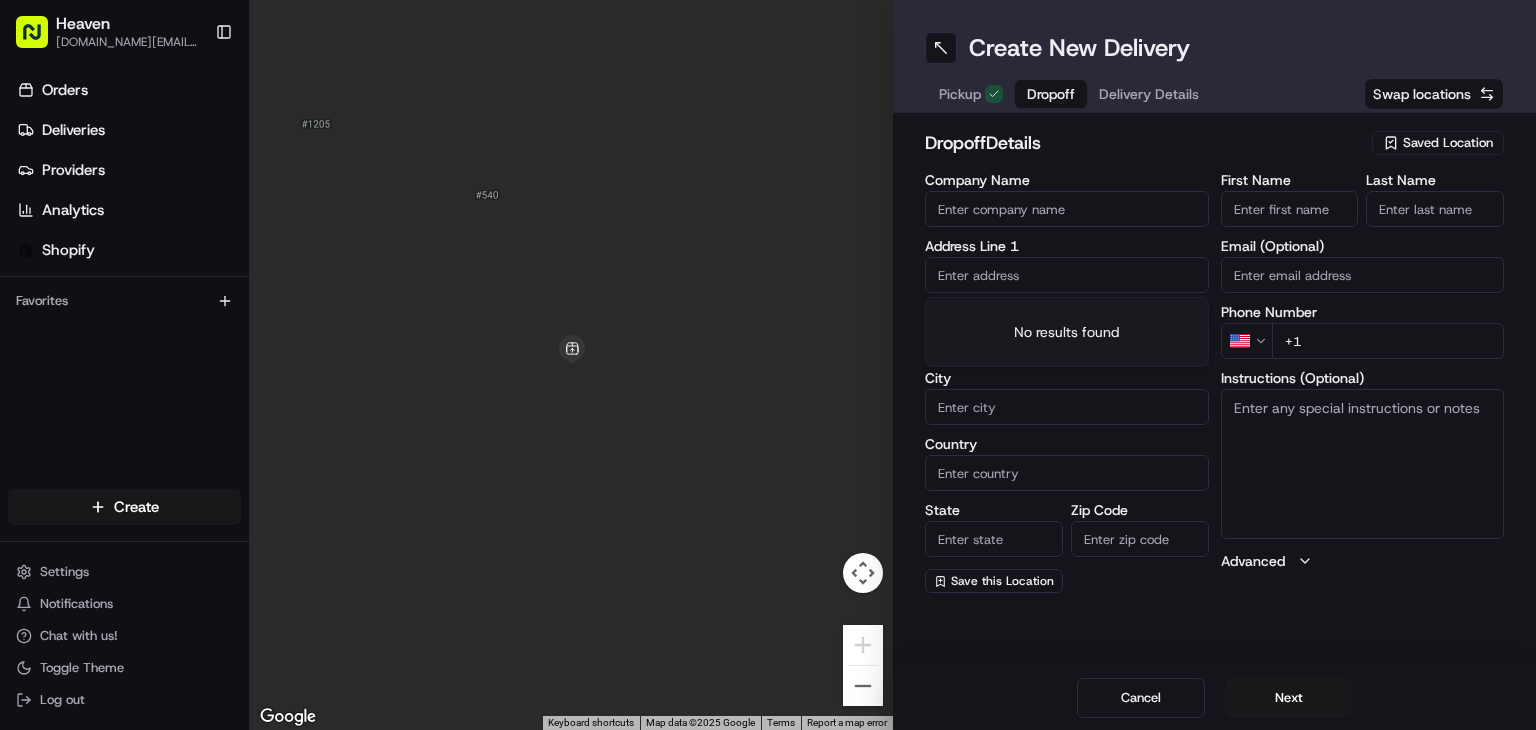 paste on "[STREET_ADDRESS]" 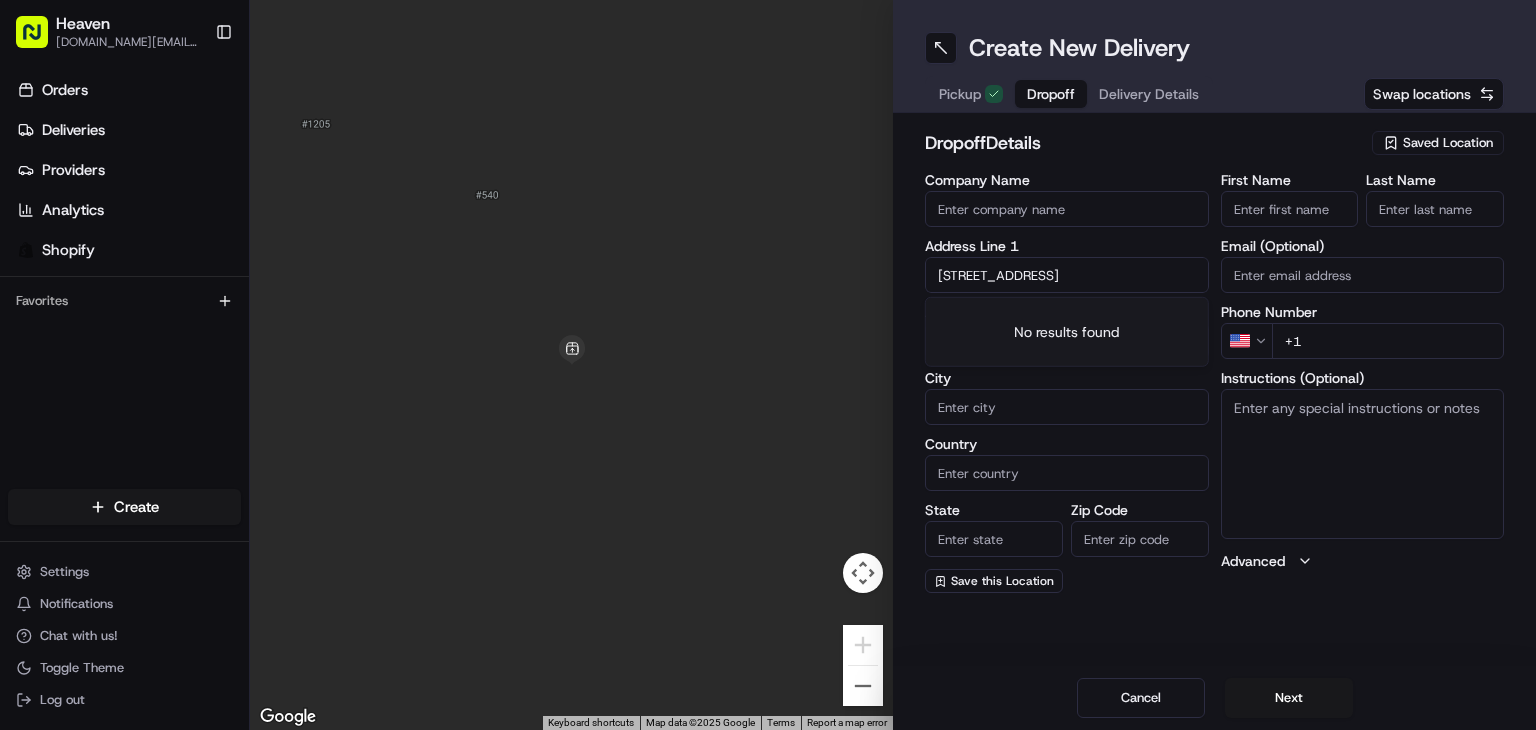 scroll, scrollTop: 0, scrollLeft: 4, axis: horizontal 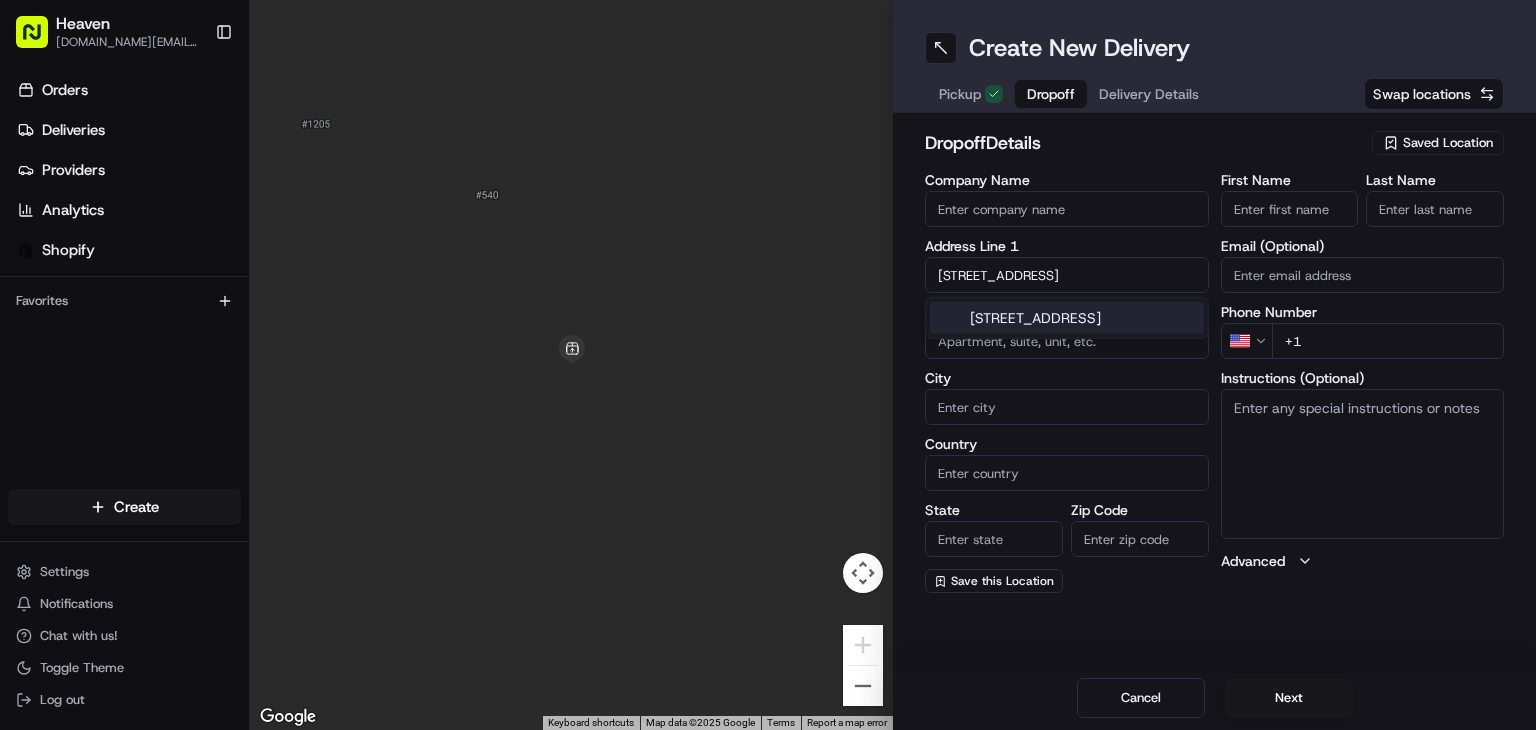 click on "[STREET_ADDRESS]" at bounding box center [1067, 318] 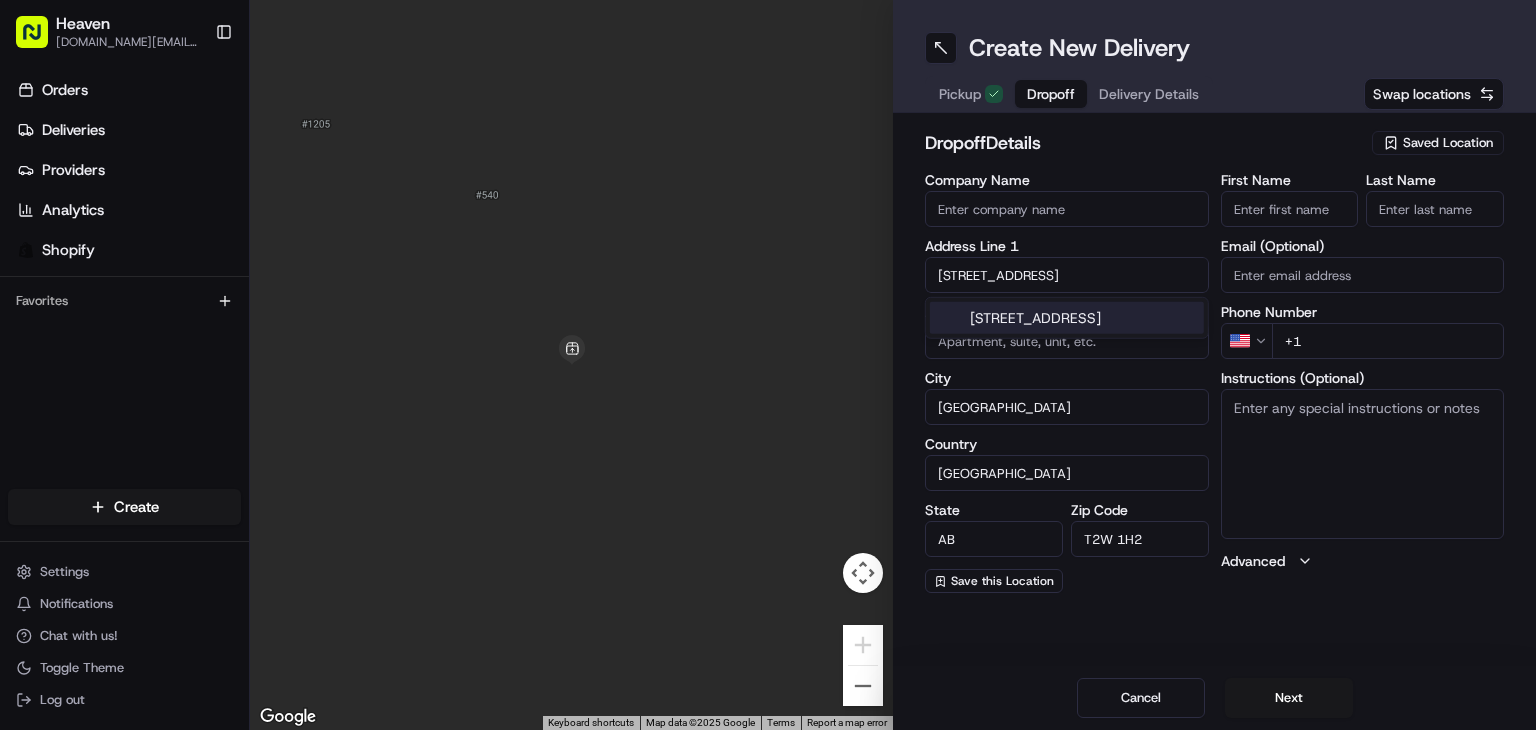 type on "[STREET_ADDRESS]" 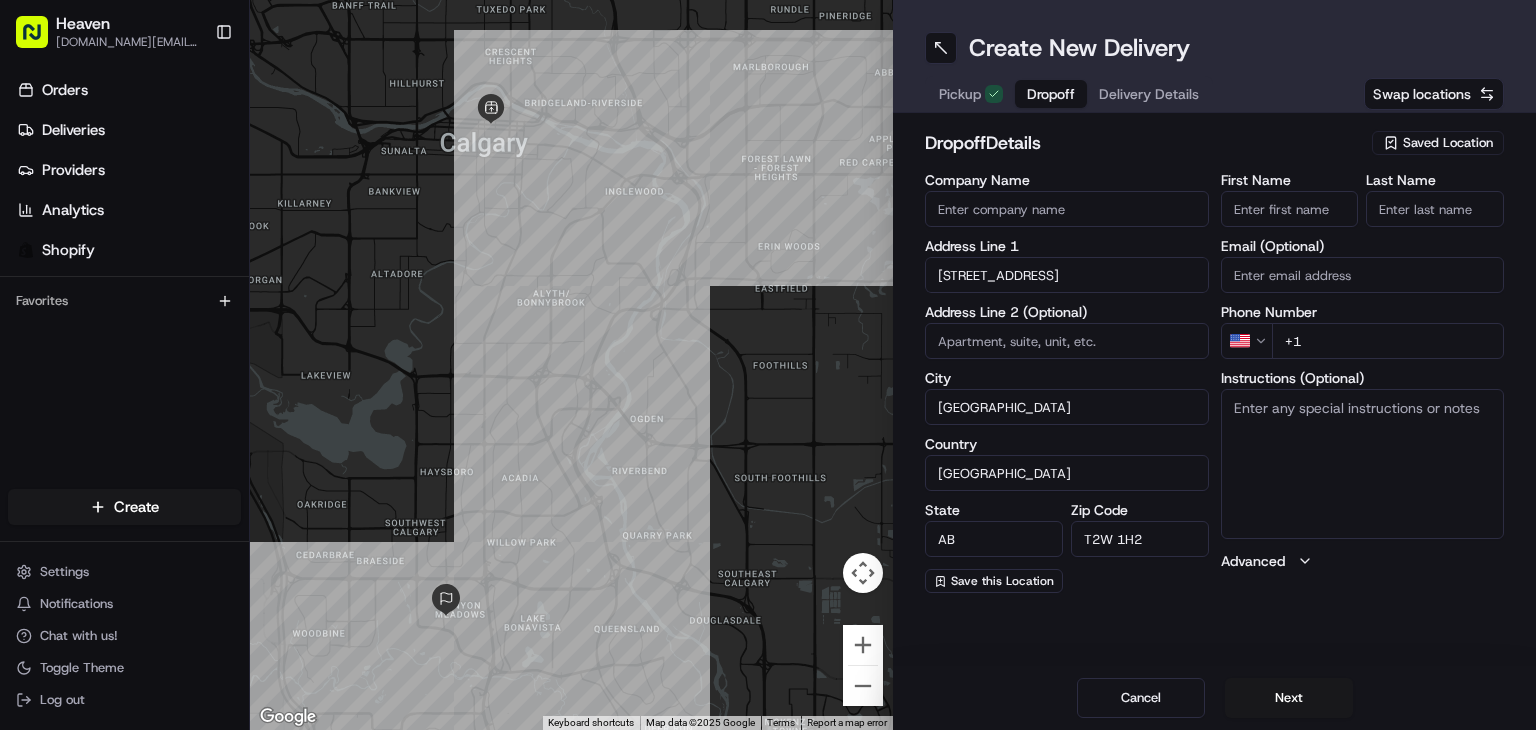 click on "First Name" at bounding box center (1290, 209) 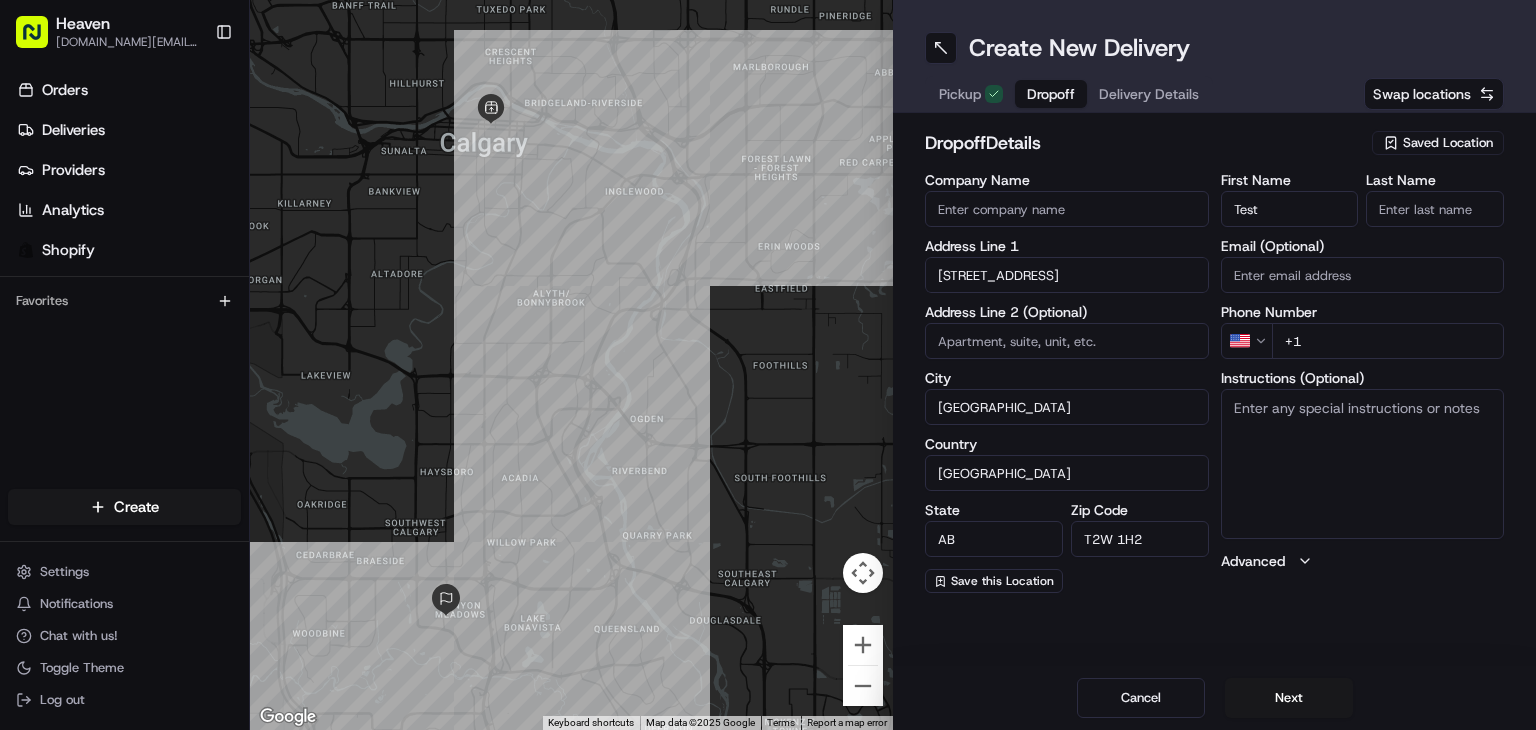 type on "Test" 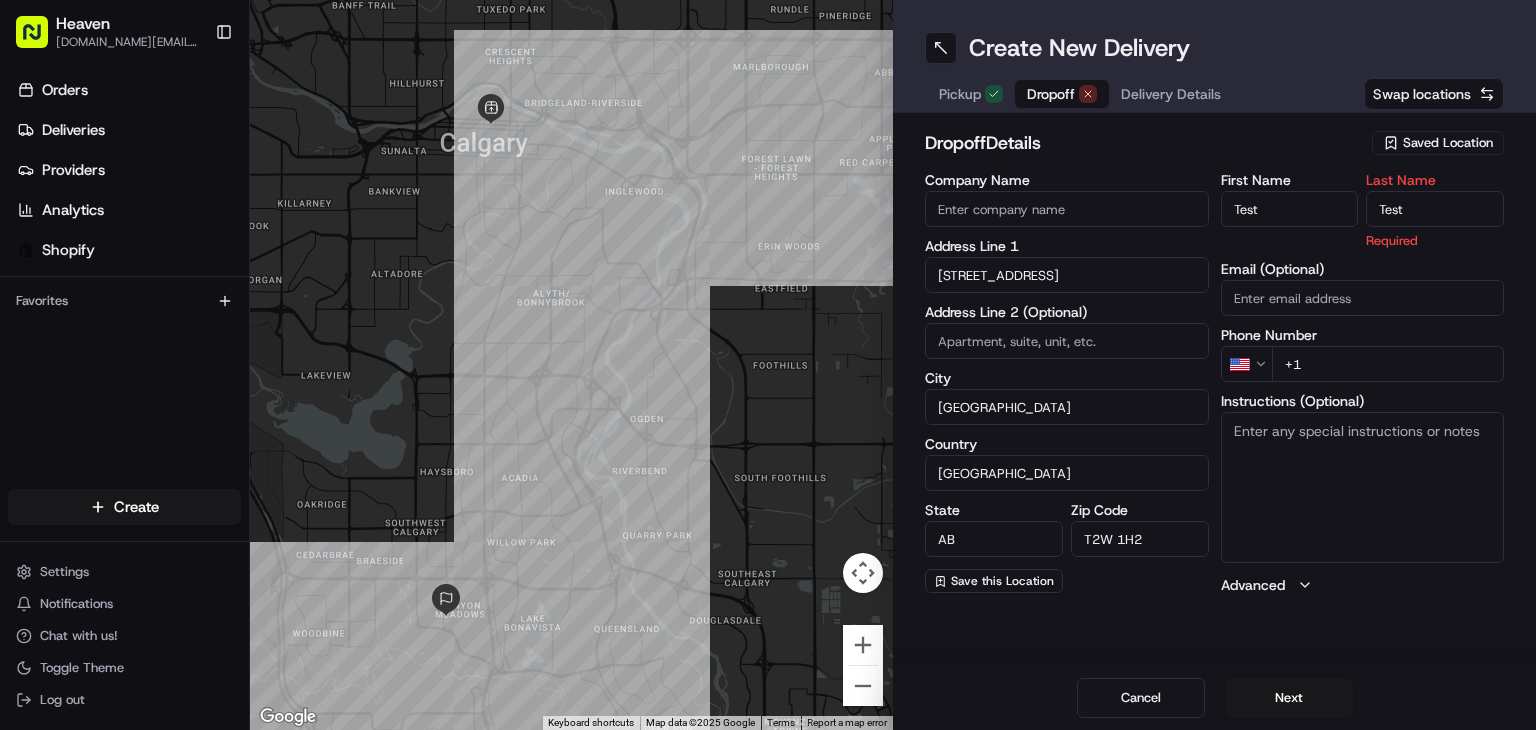 type on "Test" 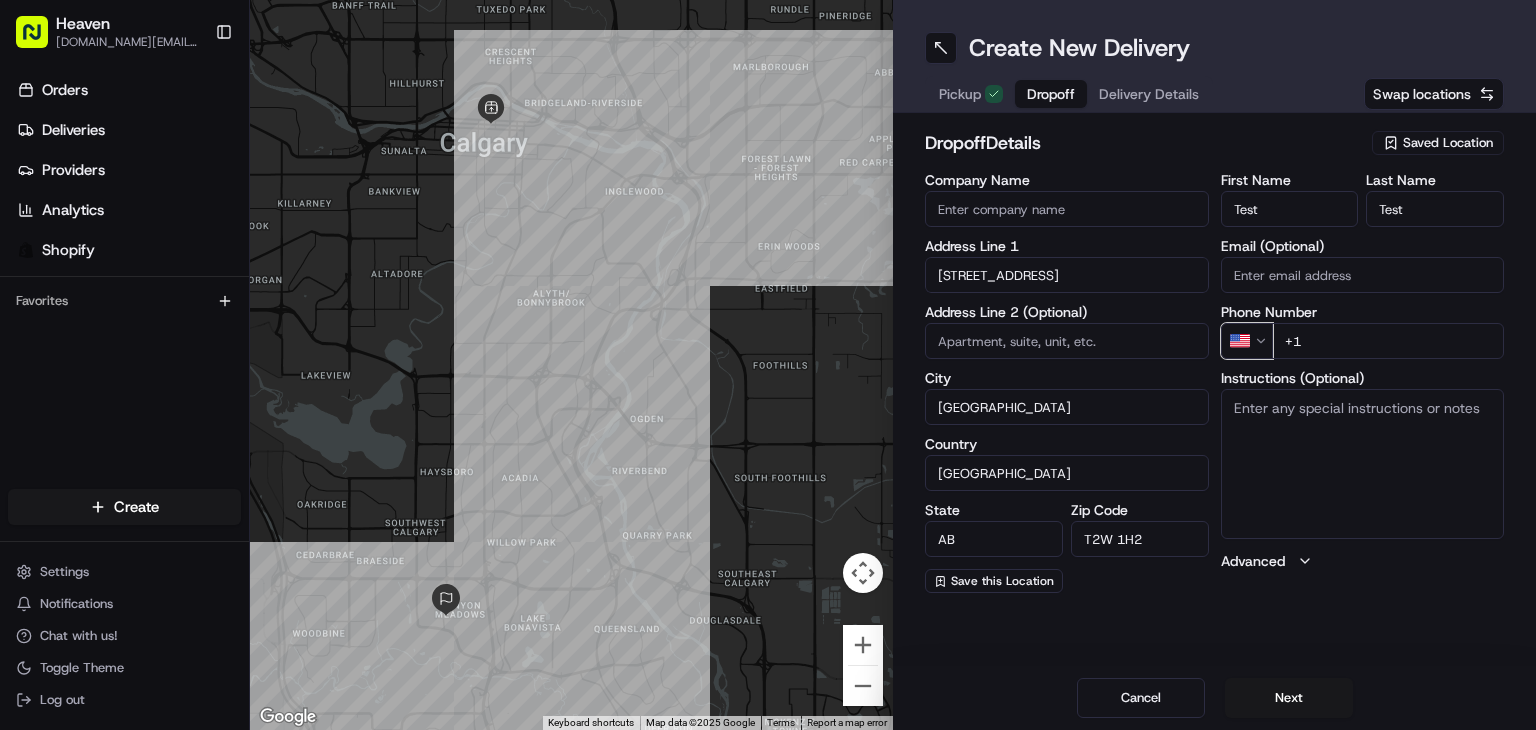 type 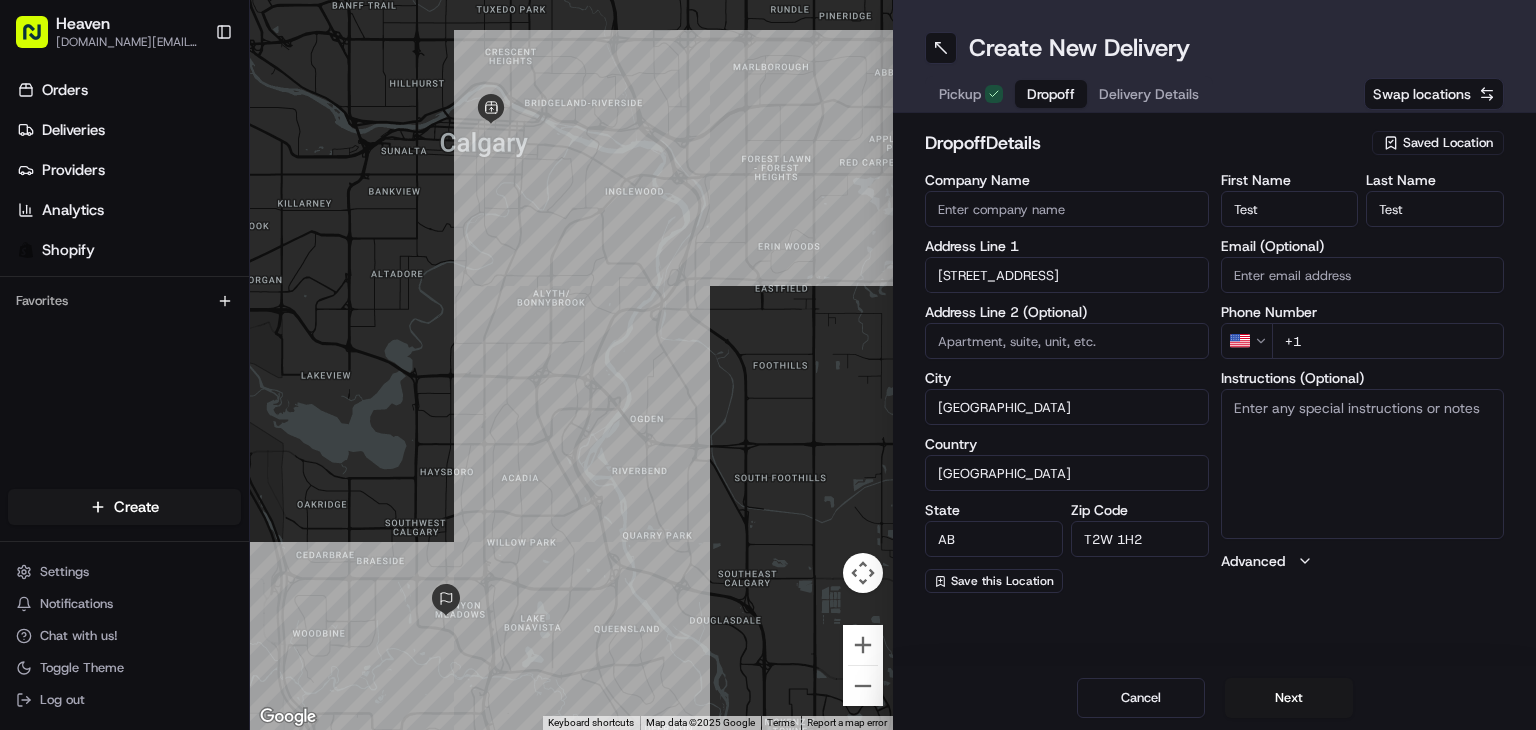 click on "+1" at bounding box center [1388, 341] 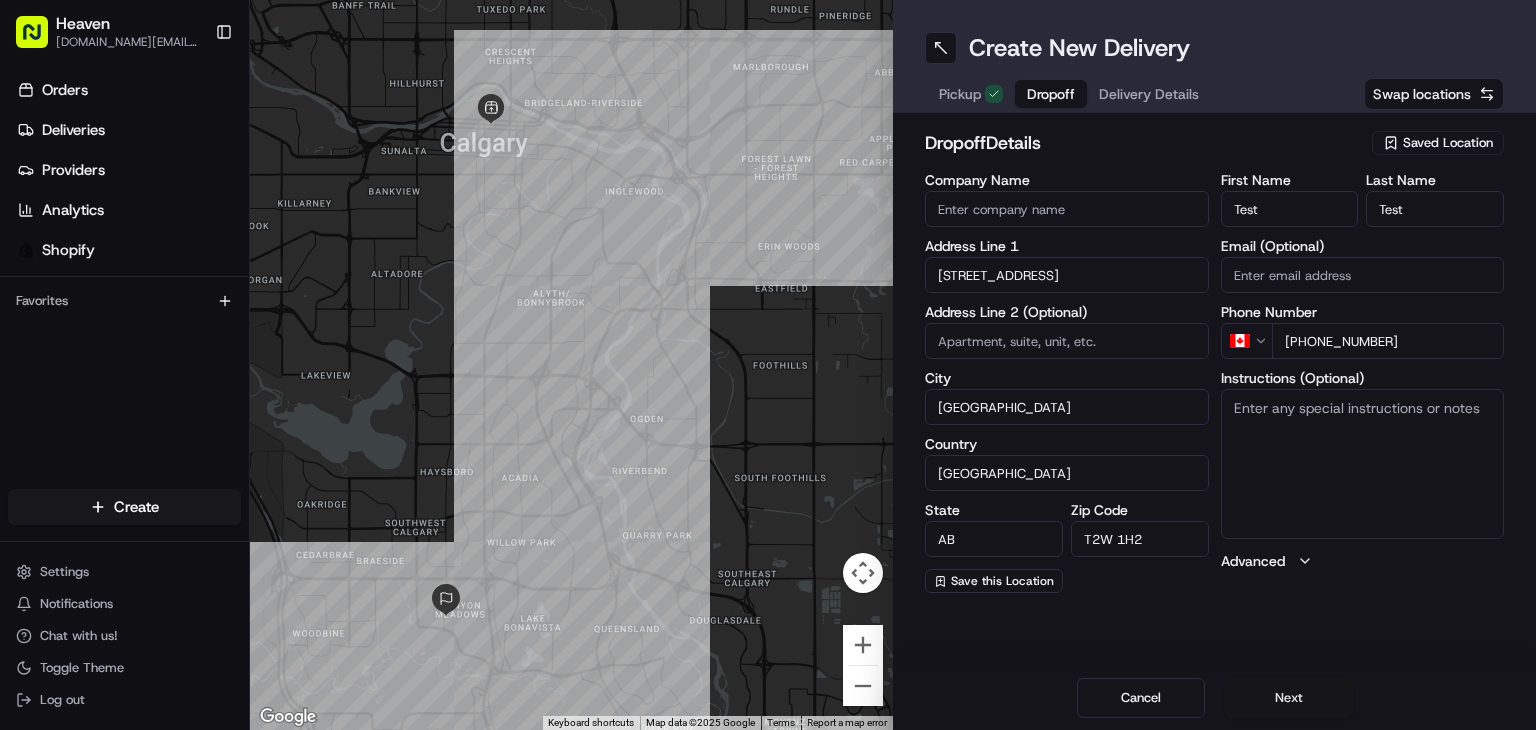 type on "[PHONE_NUMBER]" 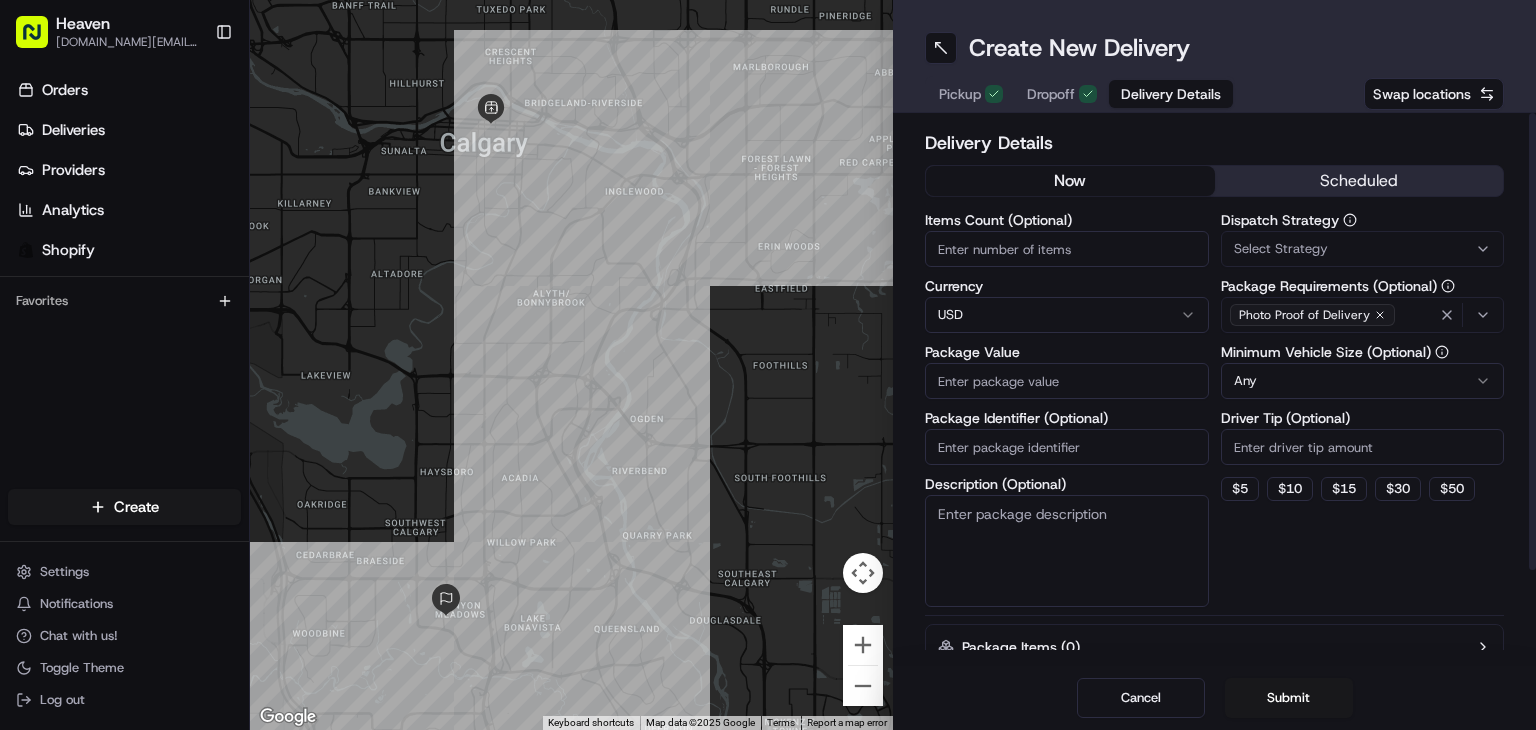 click on "Package Value" at bounding box center [1067, 381] 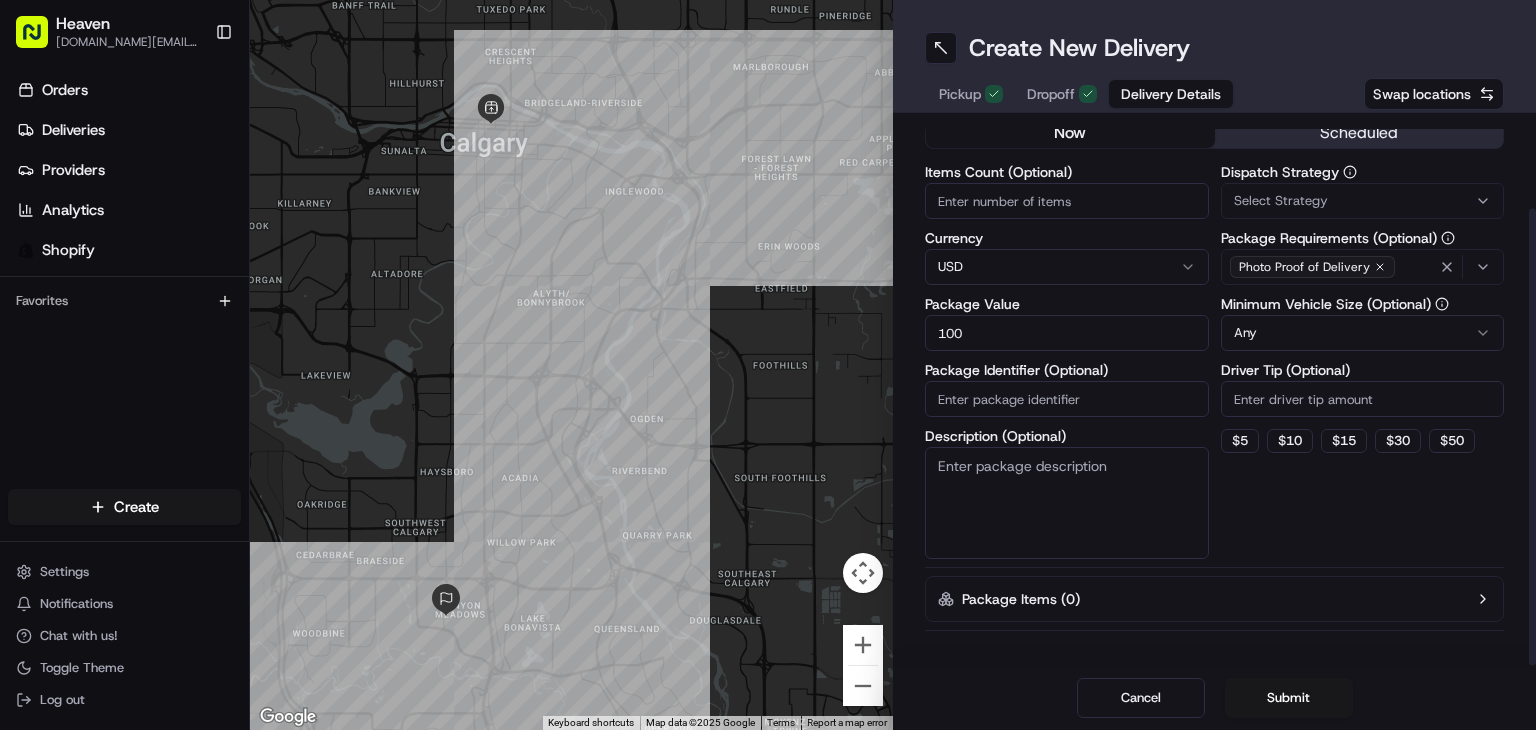 scroll, scrollTop: 108, scrollLeft: 0, axis: vertical 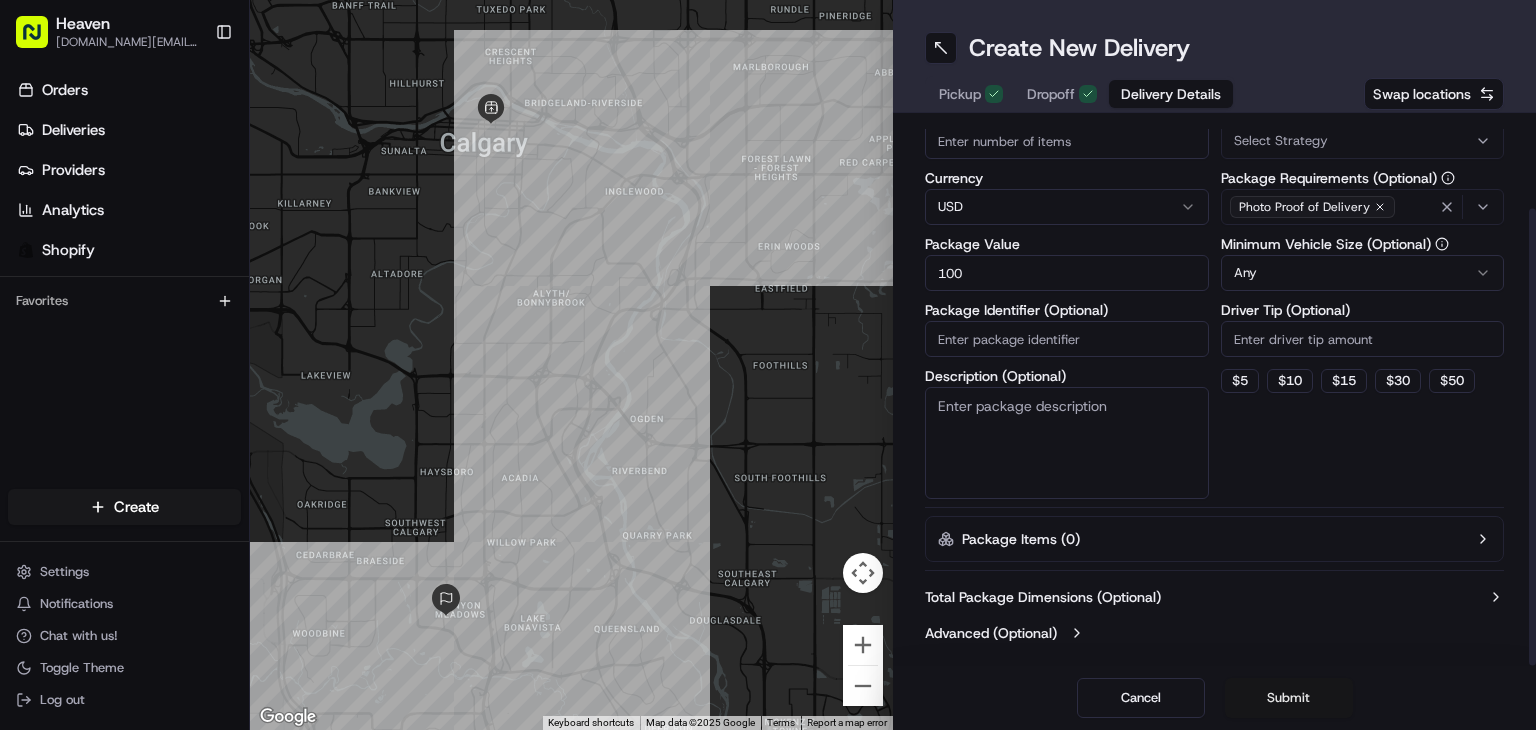 type on "100" 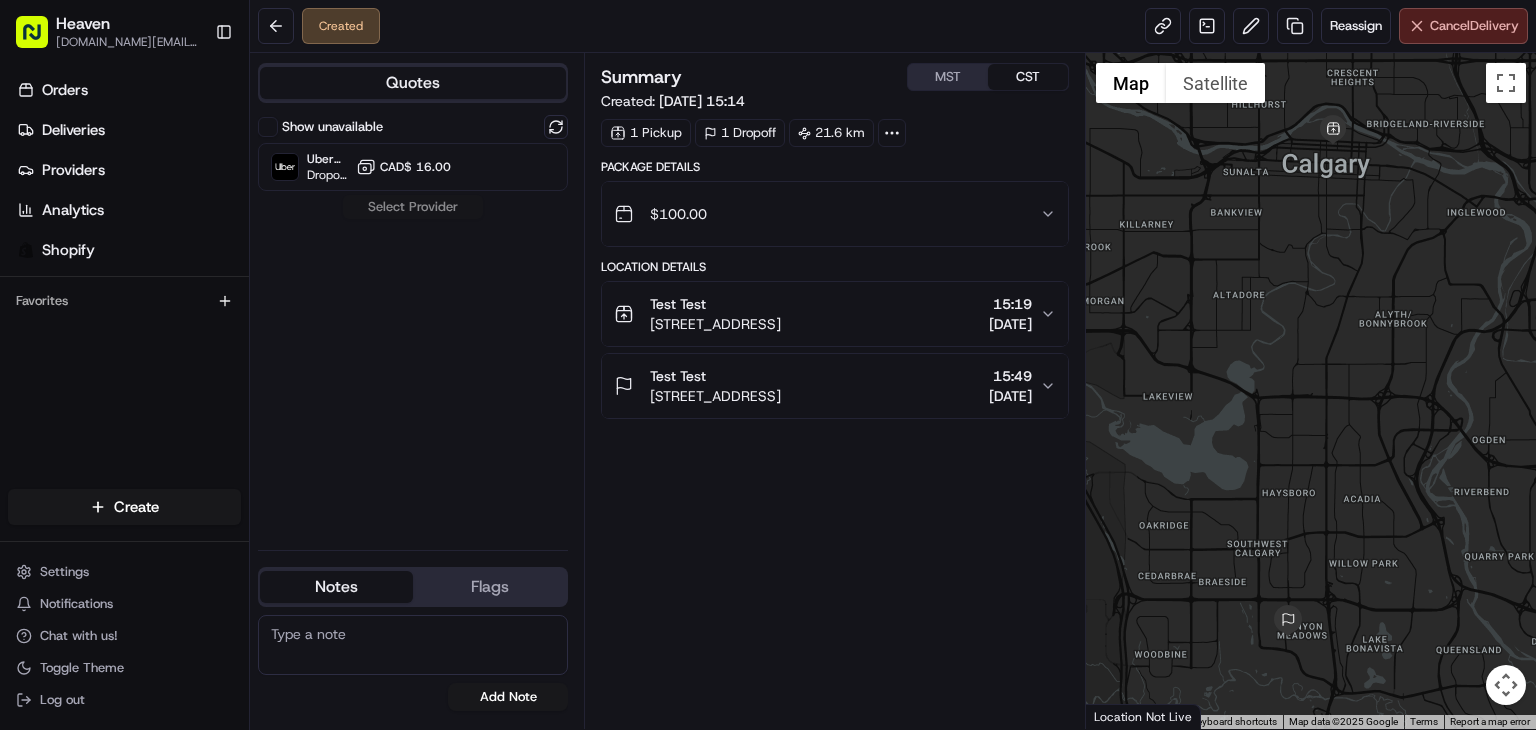 click on "Cancel  Delivery" at bounding box center [1463, 26] 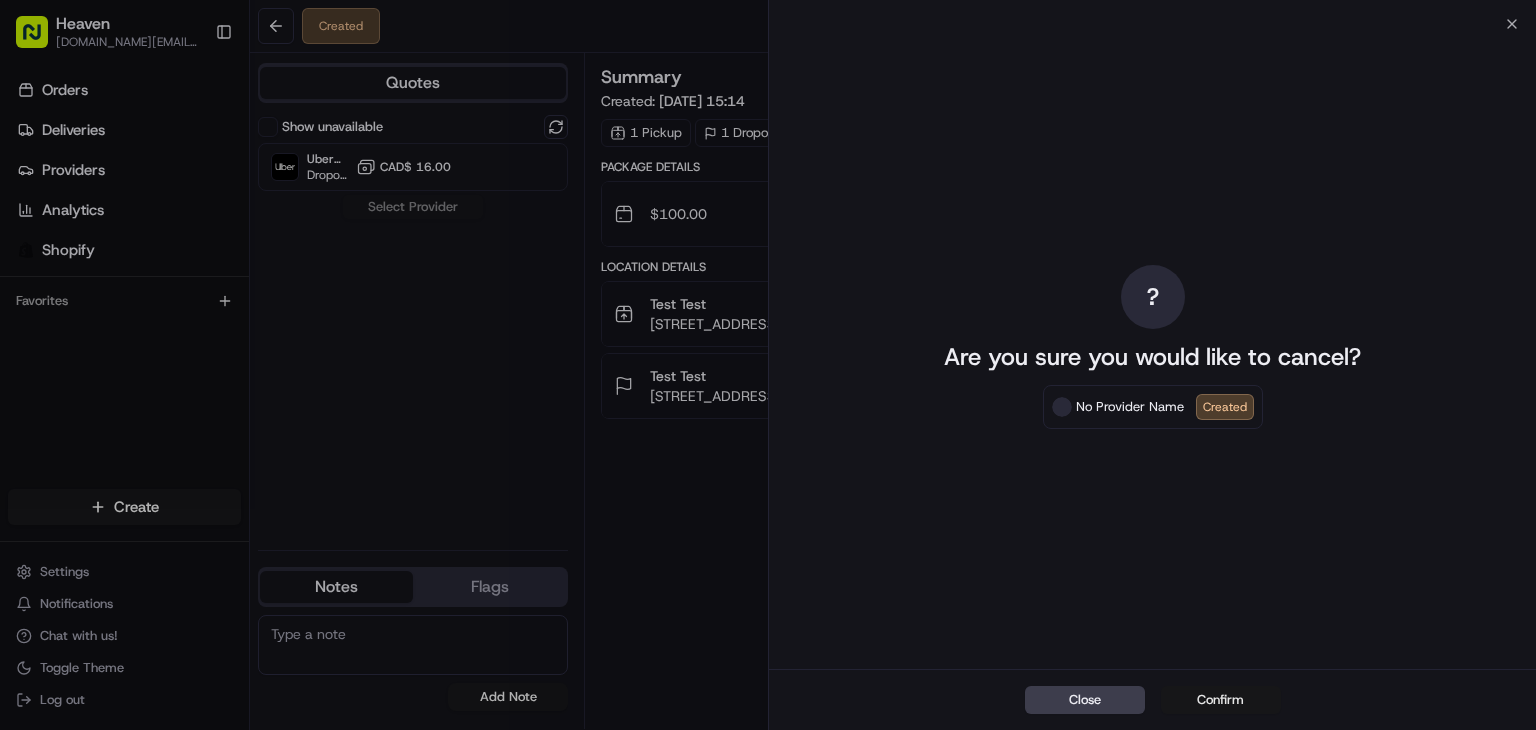 click on "Confirm" at bounding box center (1221, 700) 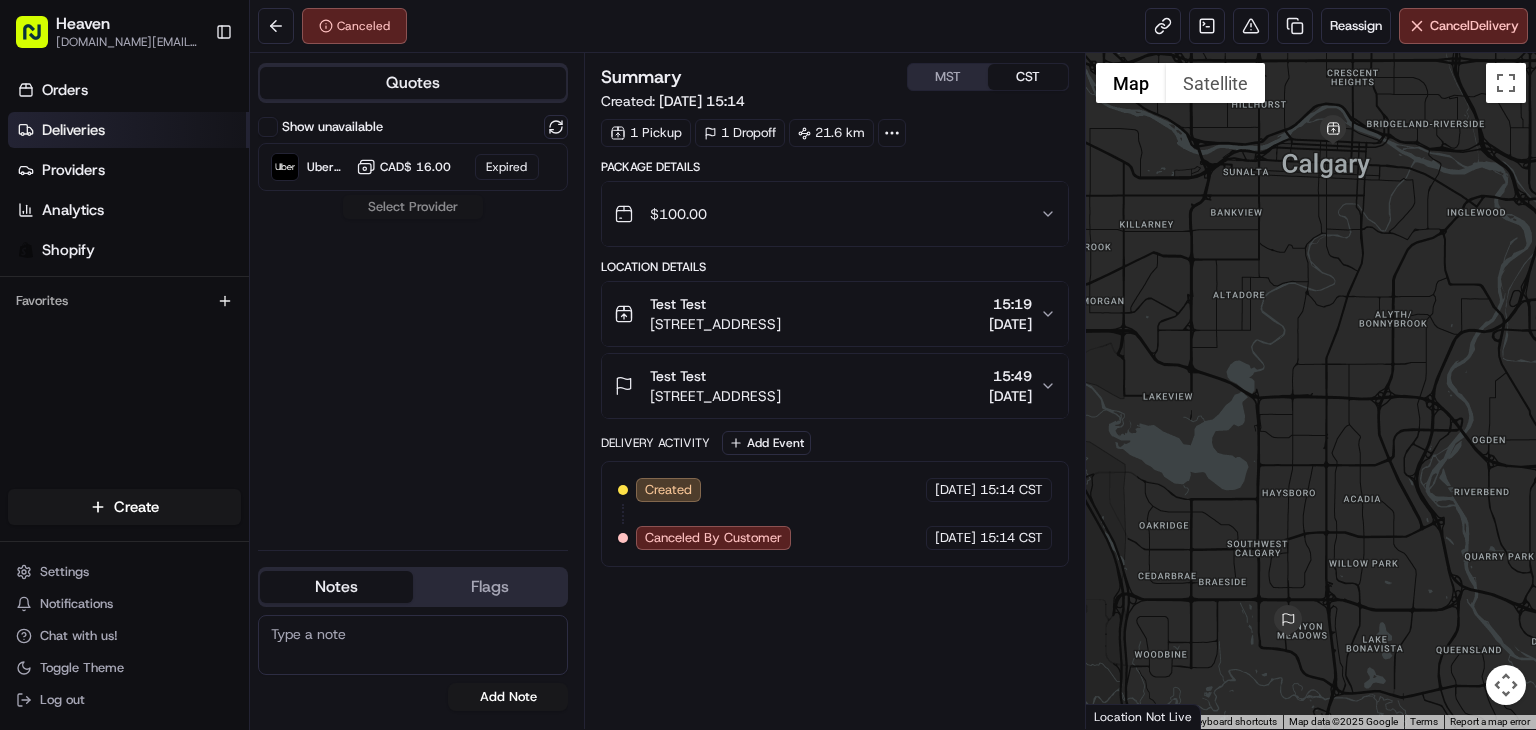 click on "Deliveries" at bounding box center [73, 130] 